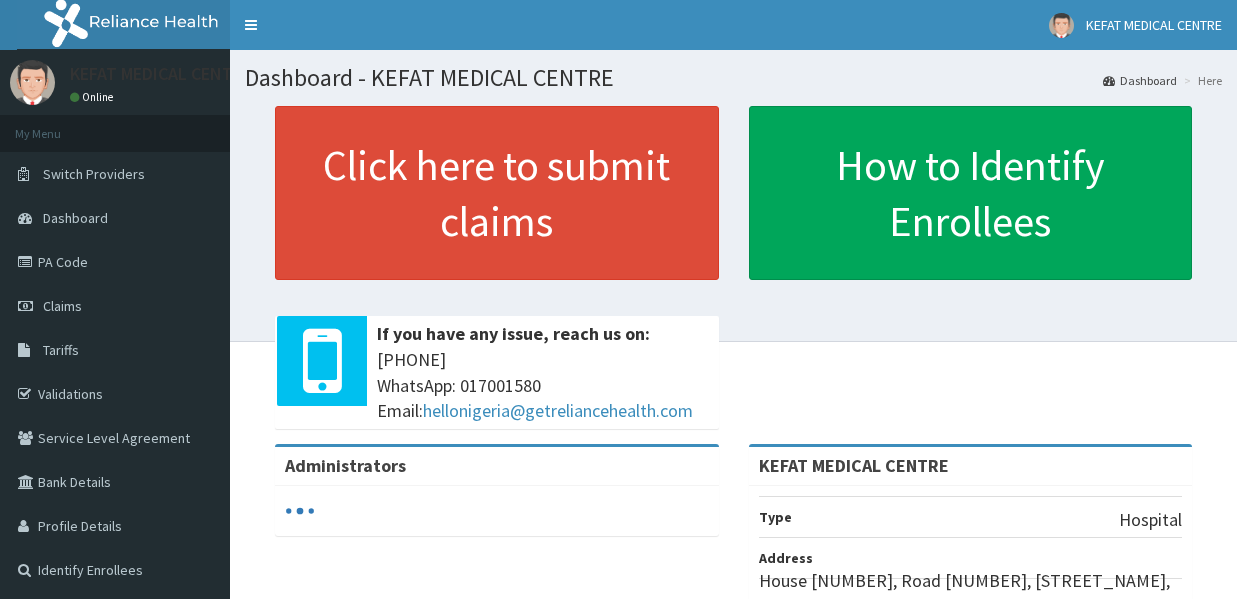 scroll, scrollTop: 0, scrollLeft: 0, axis: both 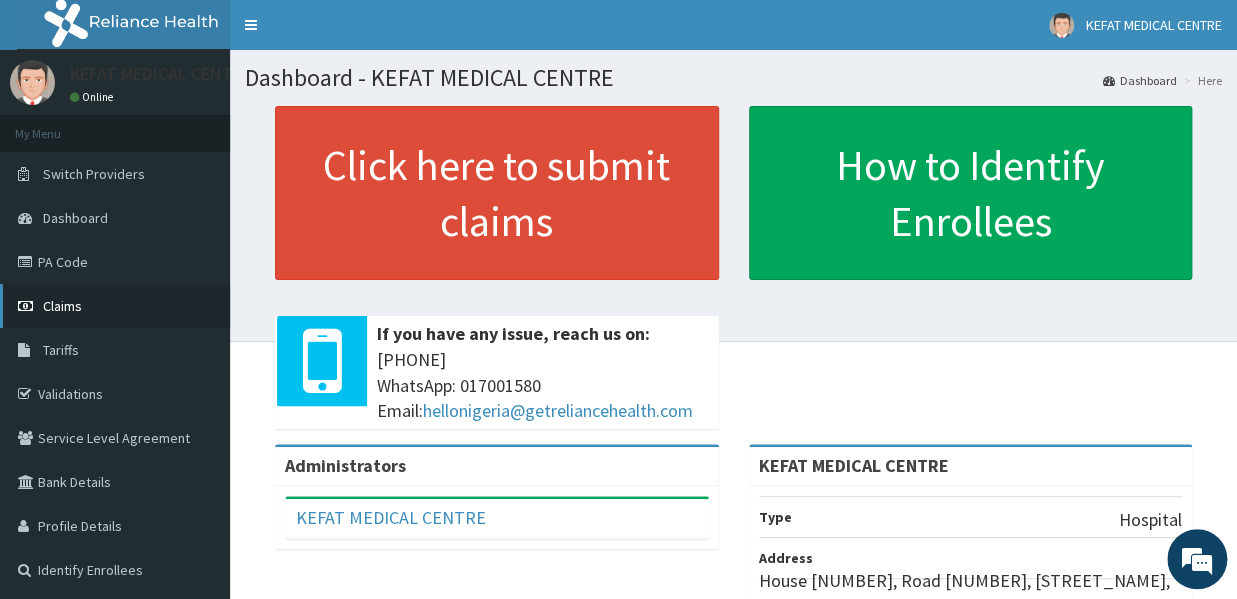 click on "Claims" at bounding box center (62, 306) 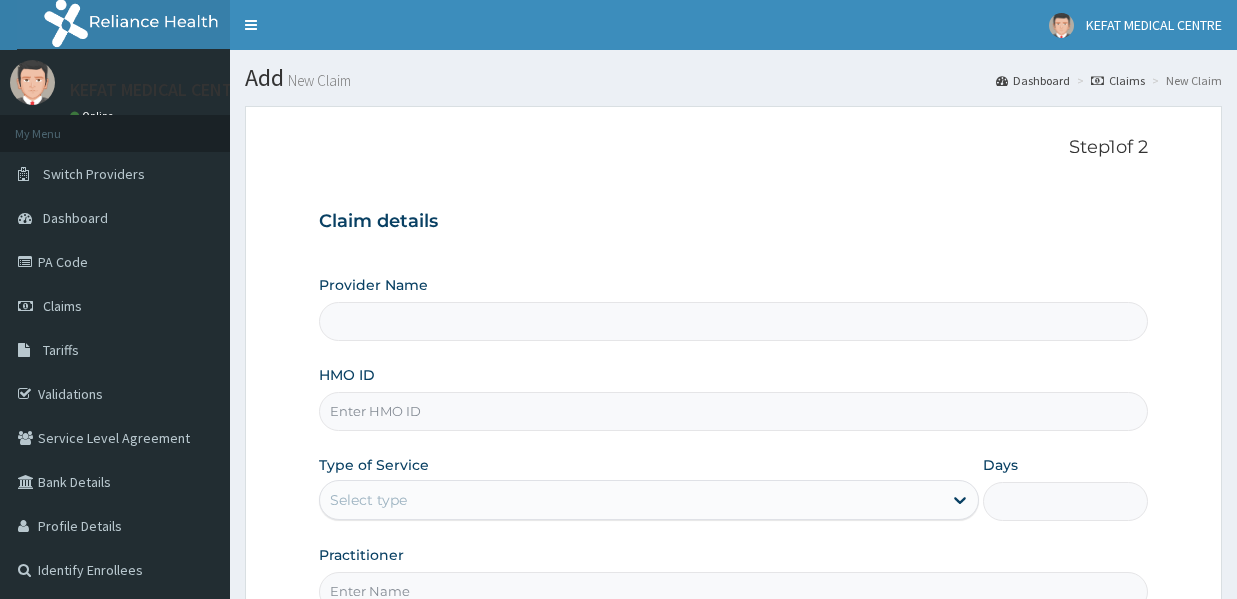 scroll, scrollTop: 0, scrollLeft: 0, axis: both 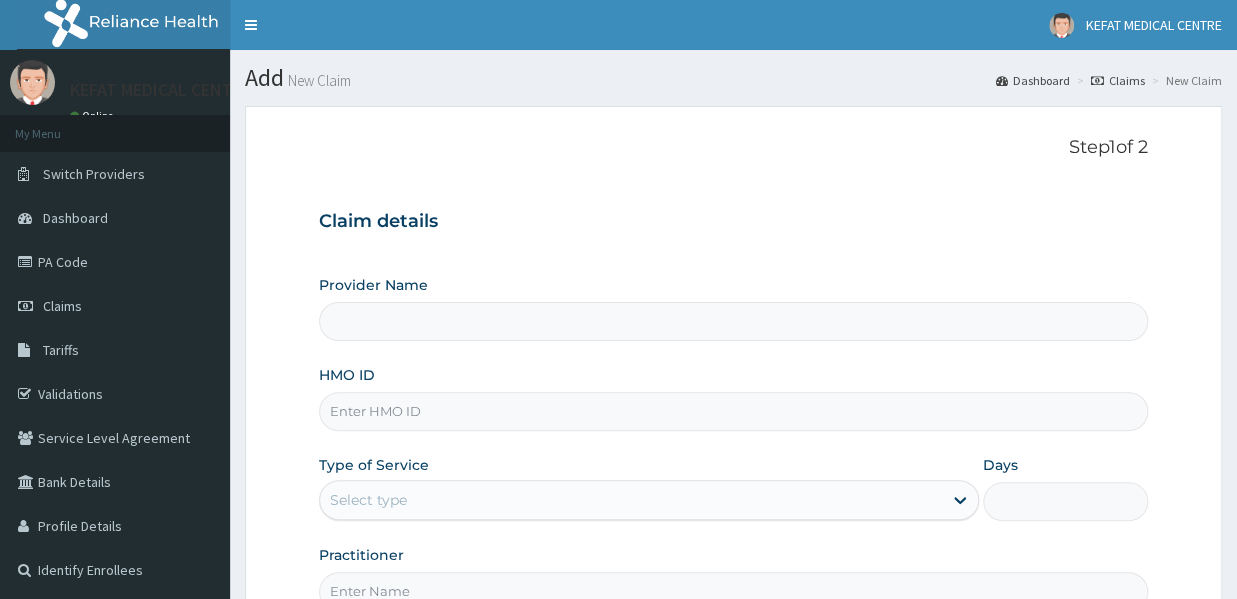 type on "KEFAT MEDICAL CENTRE" 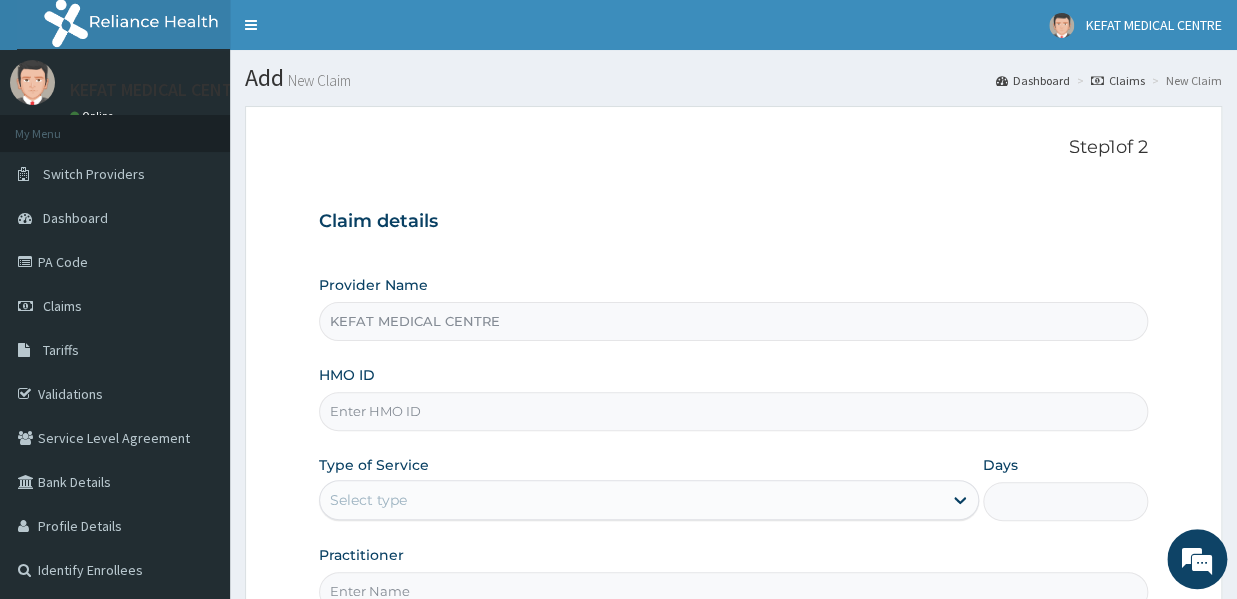 scroll, scrollTop: 0, scrollLeft: 0, axis: both 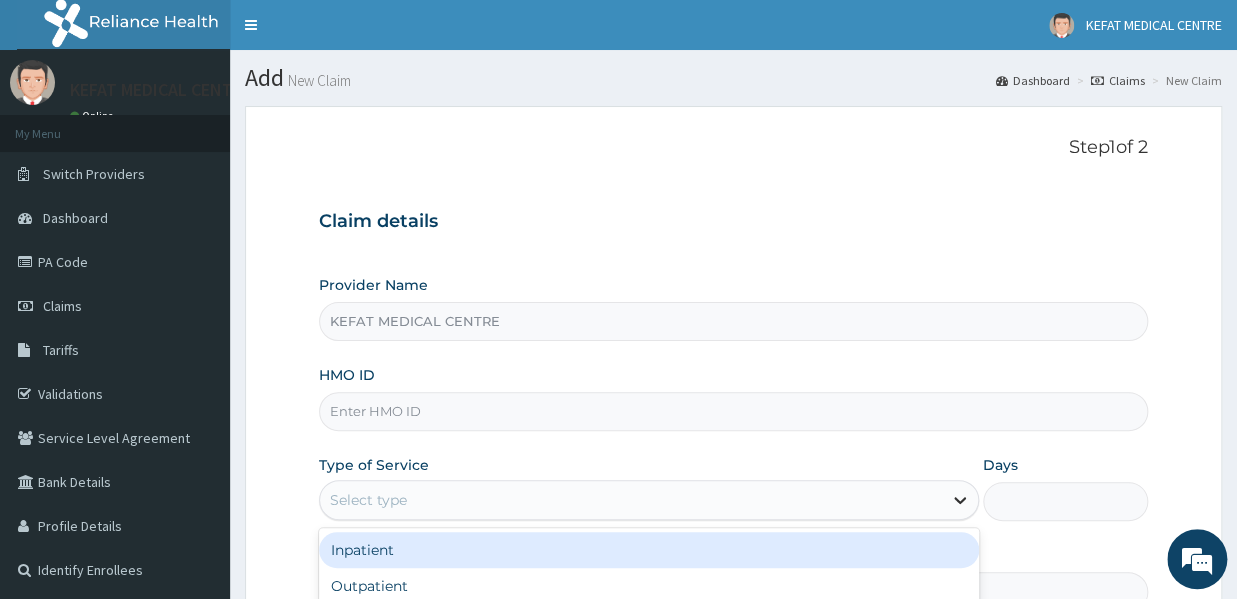 click 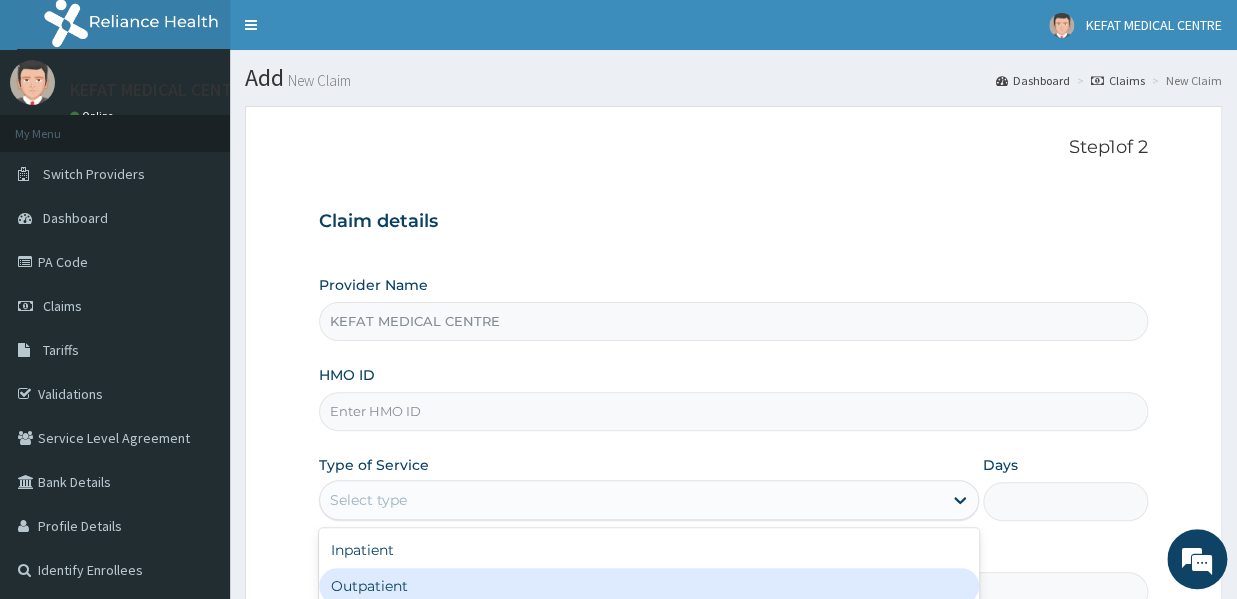 click on "Outpatient" at bounding box center [649, 586] 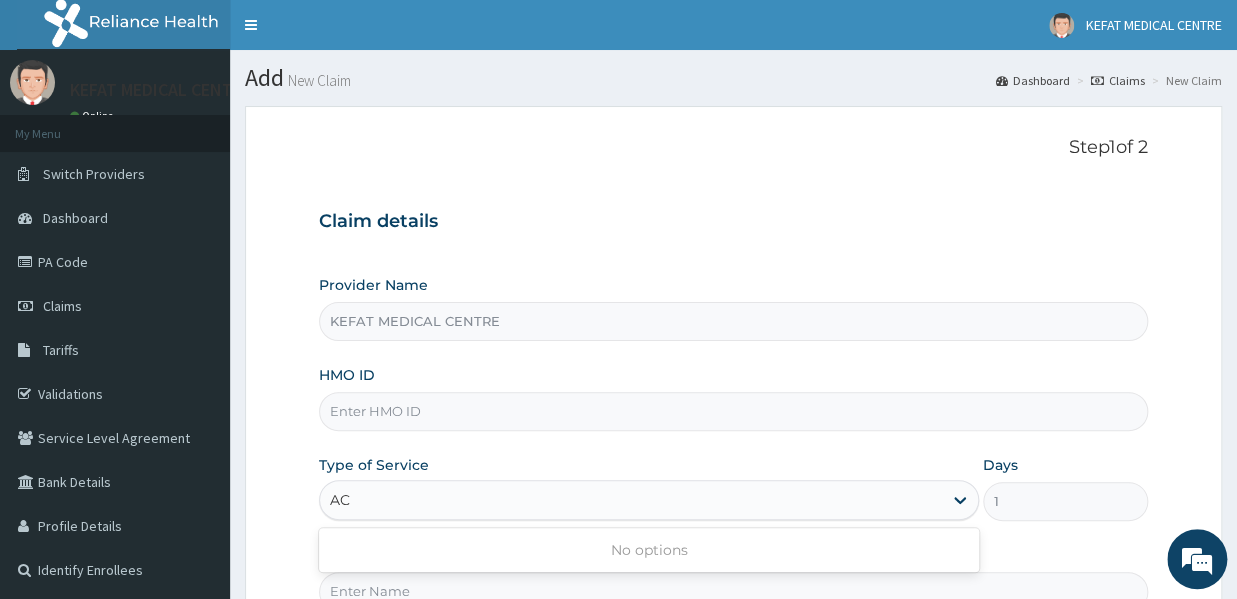 type on "A" 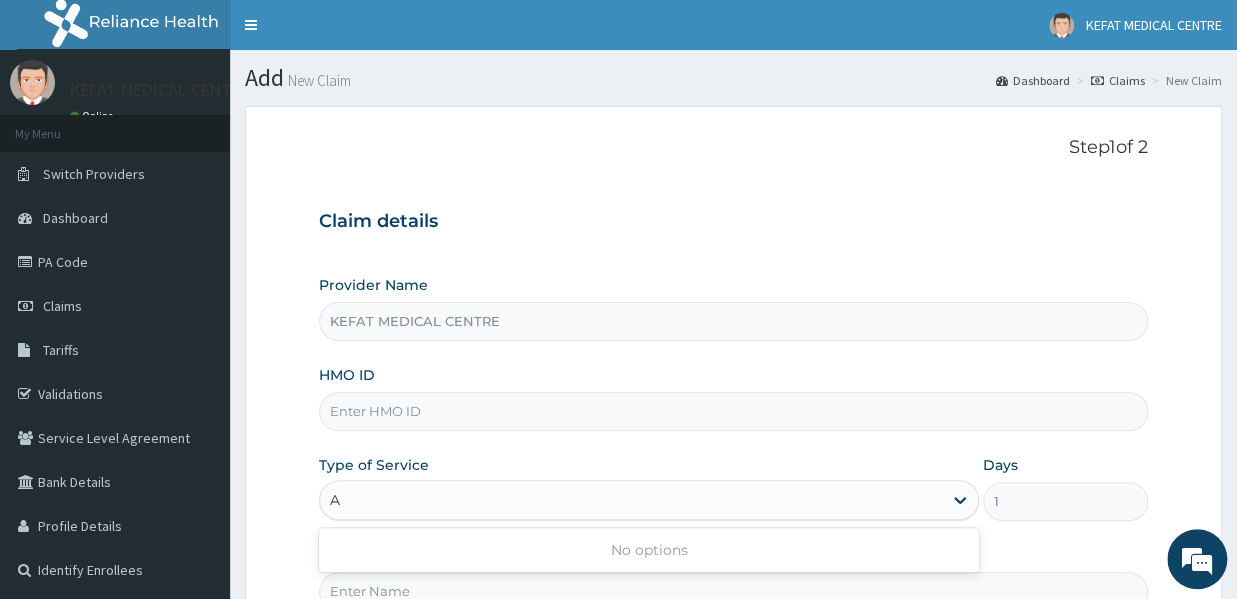 type 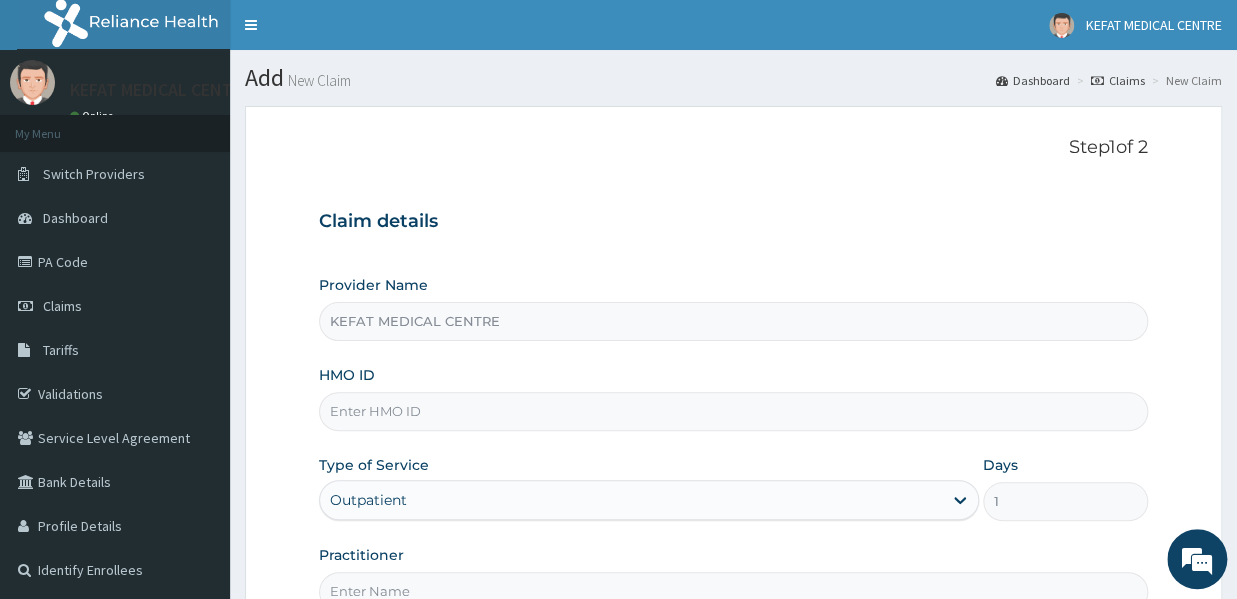 click on "HMO ID" at bounding box center (733, 411) 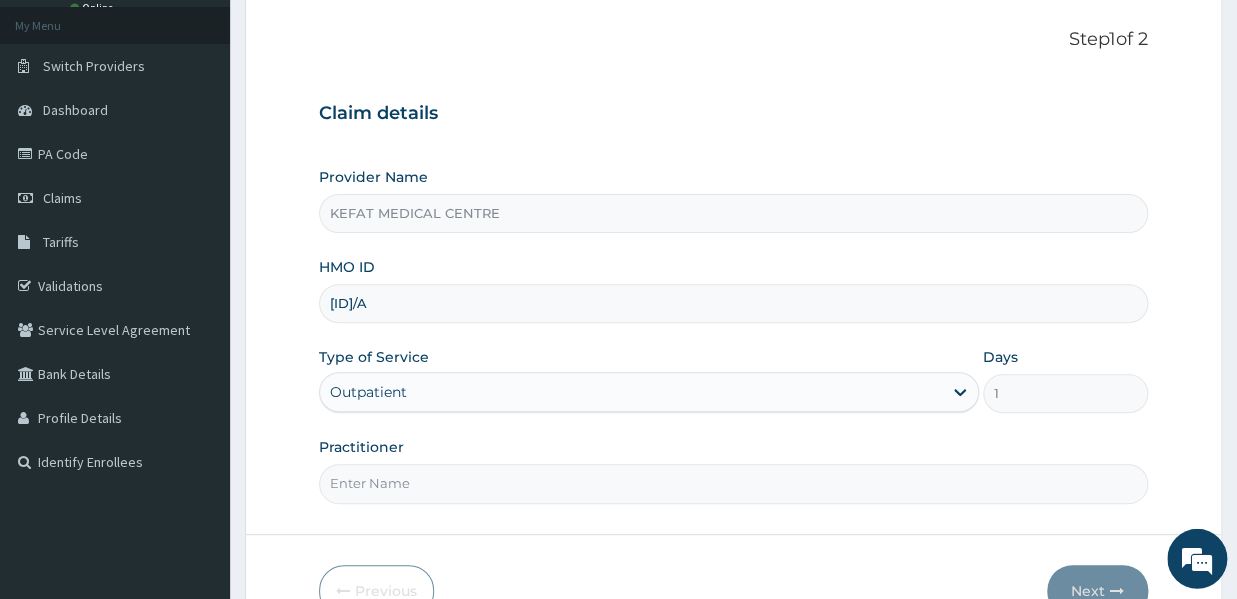 scroll, scrollTop: 110, scrollLeft: 0, axis: vertical 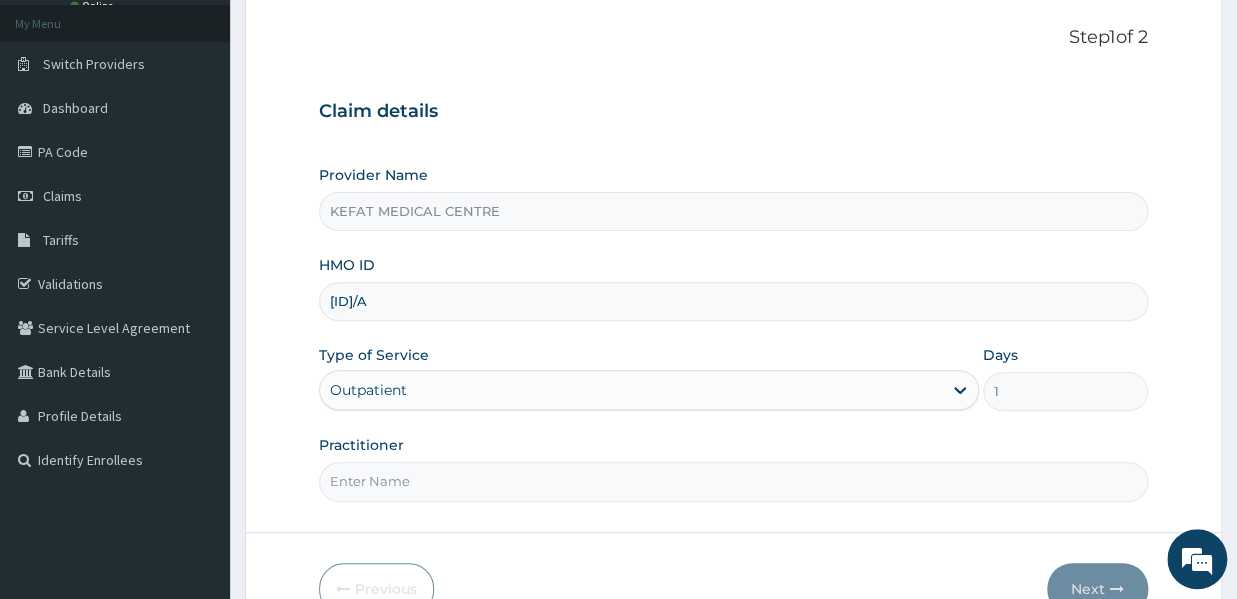 type on "[ID]/A" 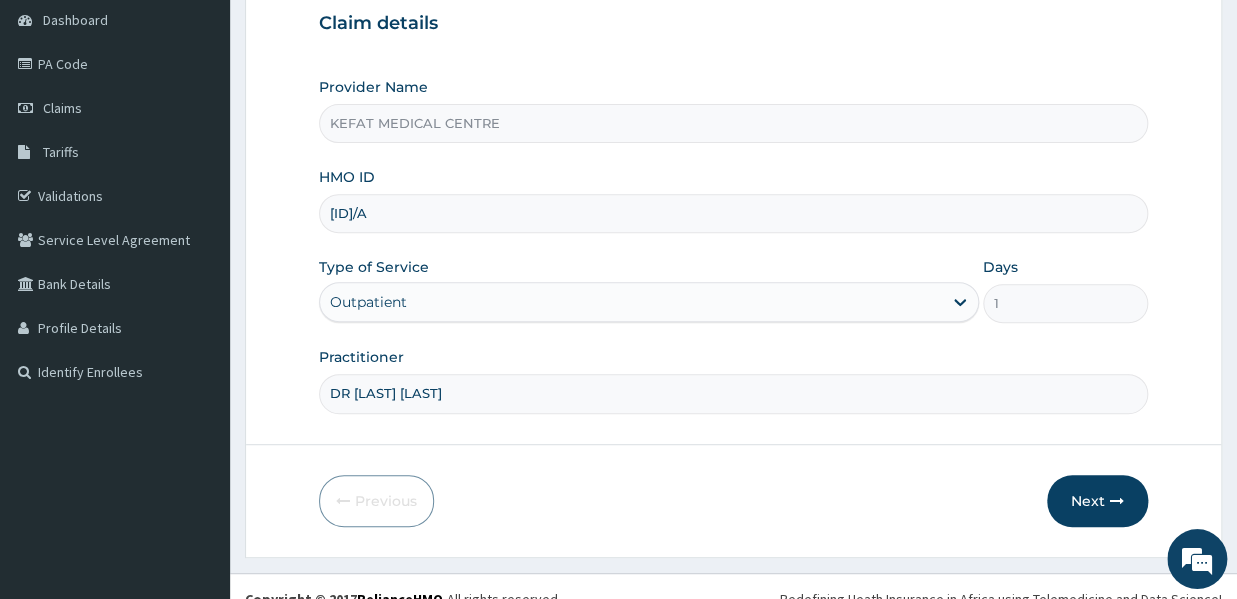 scroll, scrollTop: 220, scrollLeft: 0, axis: vertical 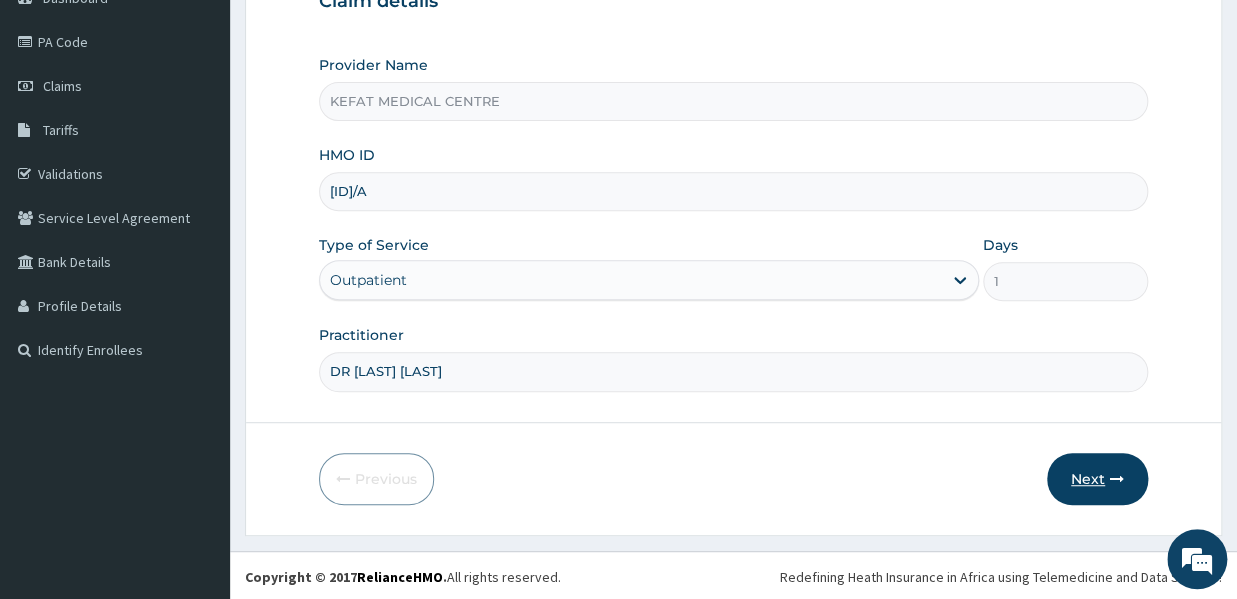 type on "DR [LAST] [LAST]" 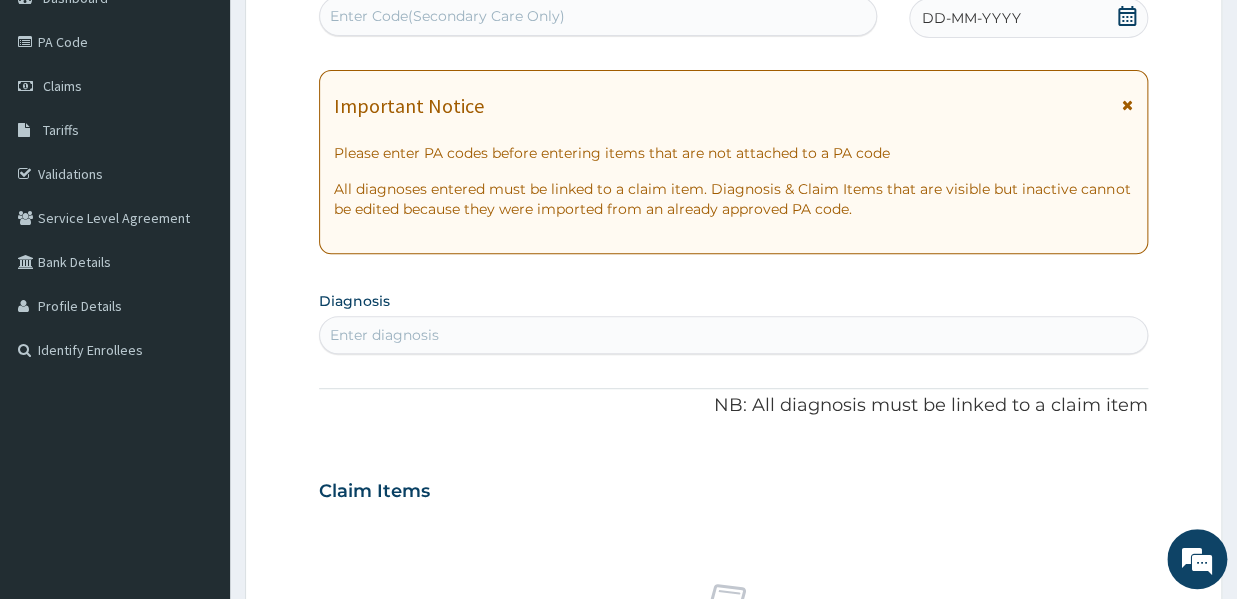 click at bounding box center [1127, 105] 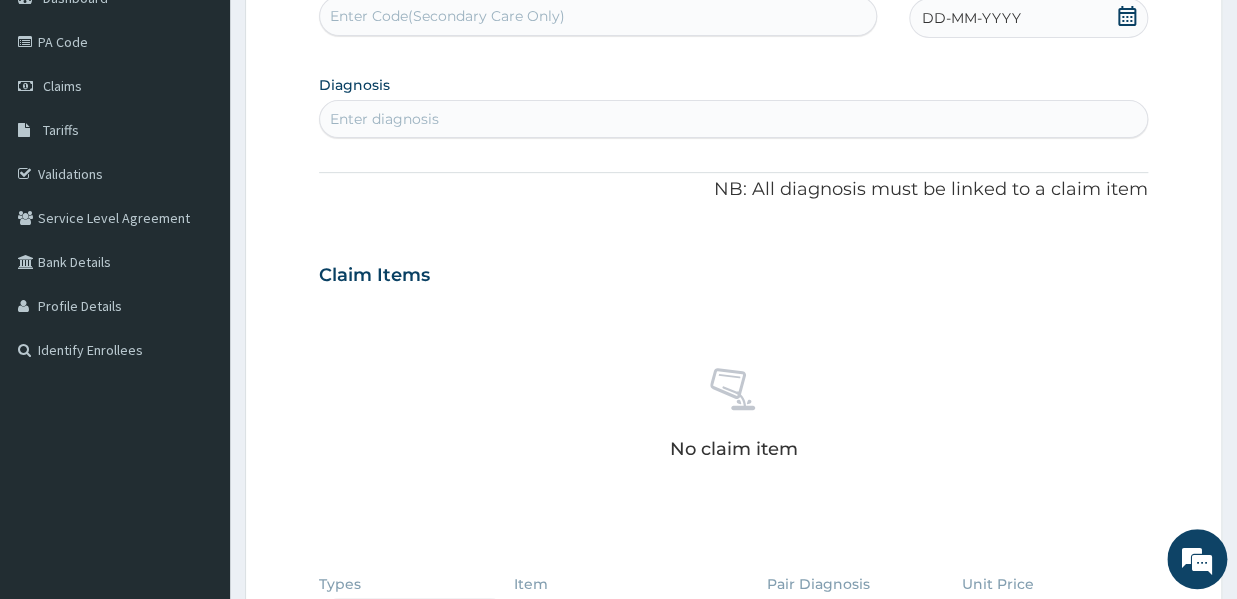 click on "Enter diagnosis" at bounding box center [733, 119] 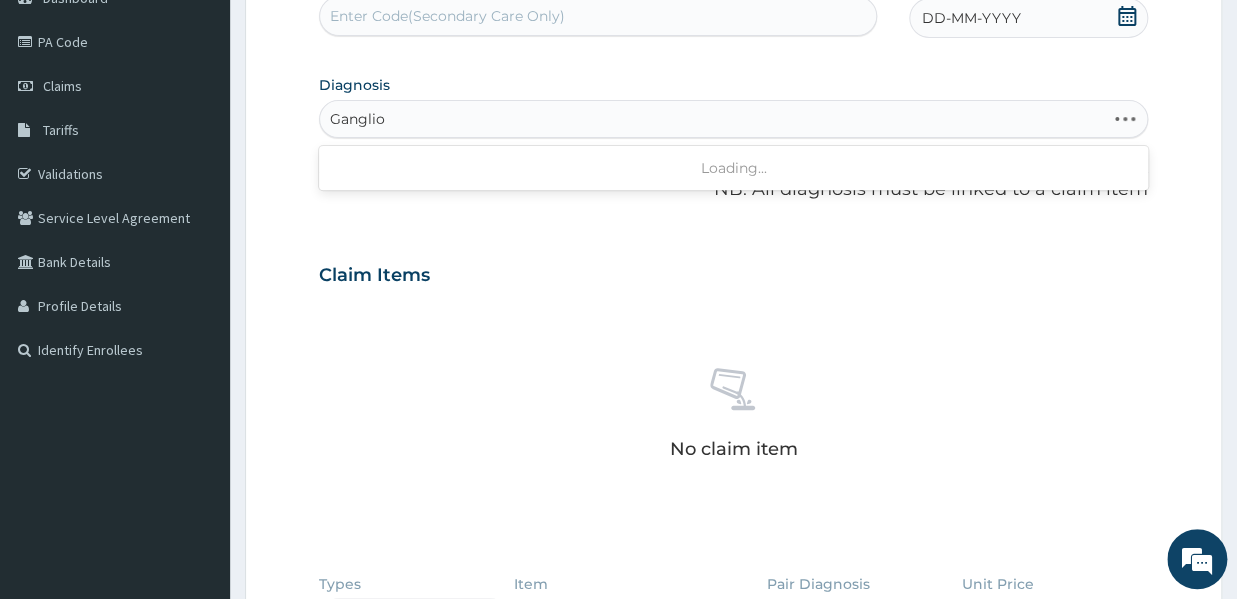 type on "Ganglion" 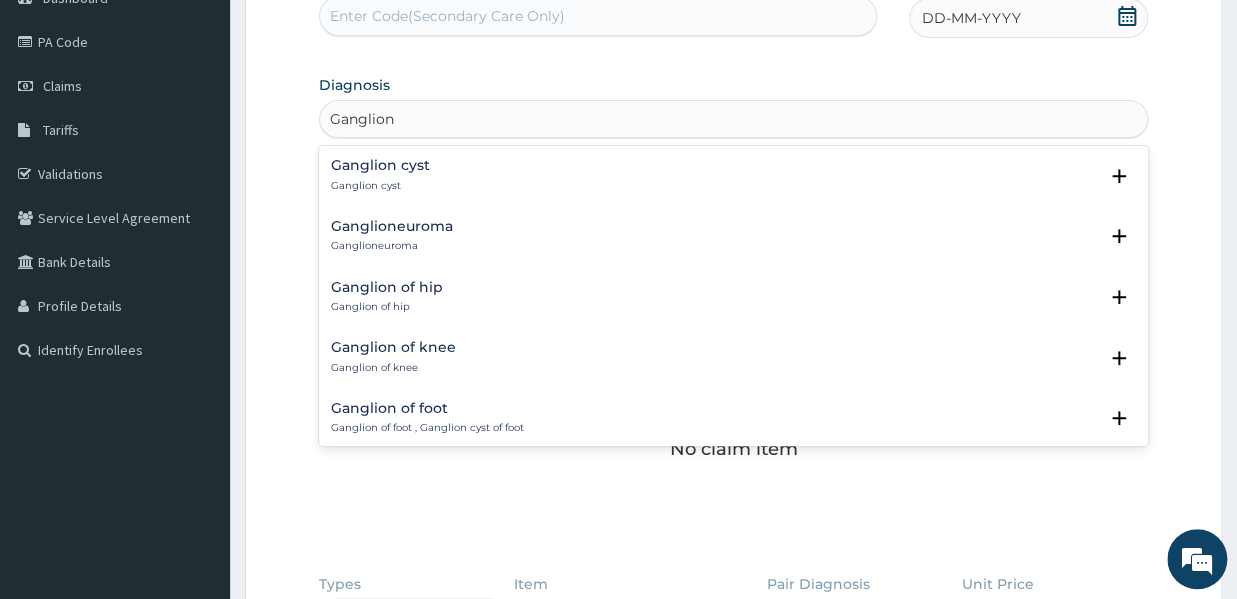 click on "Ganglion cyst" at bounding box center (380, 165) 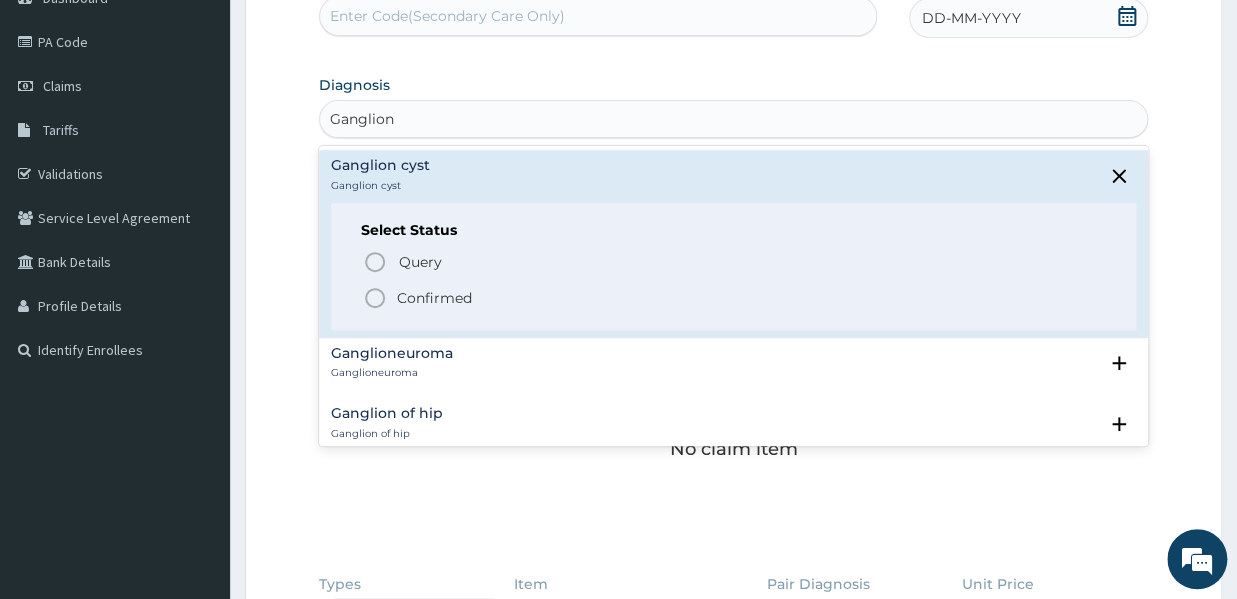 click 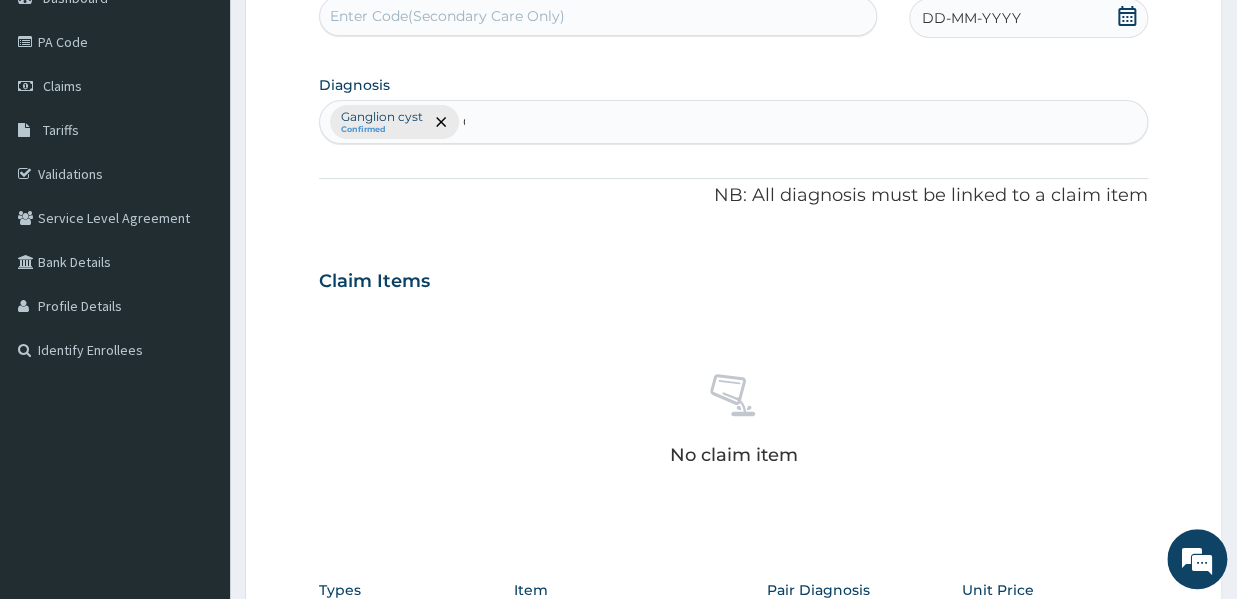 type 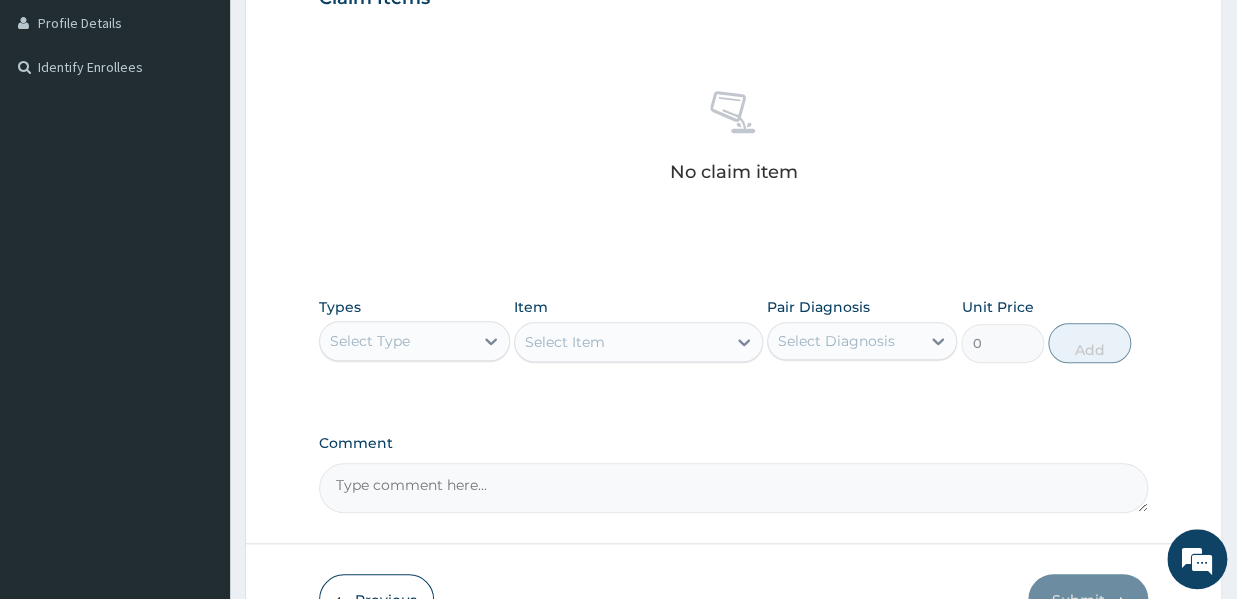 scroll, scrollTop: 513, scrollLeft: 0, axis: vertical 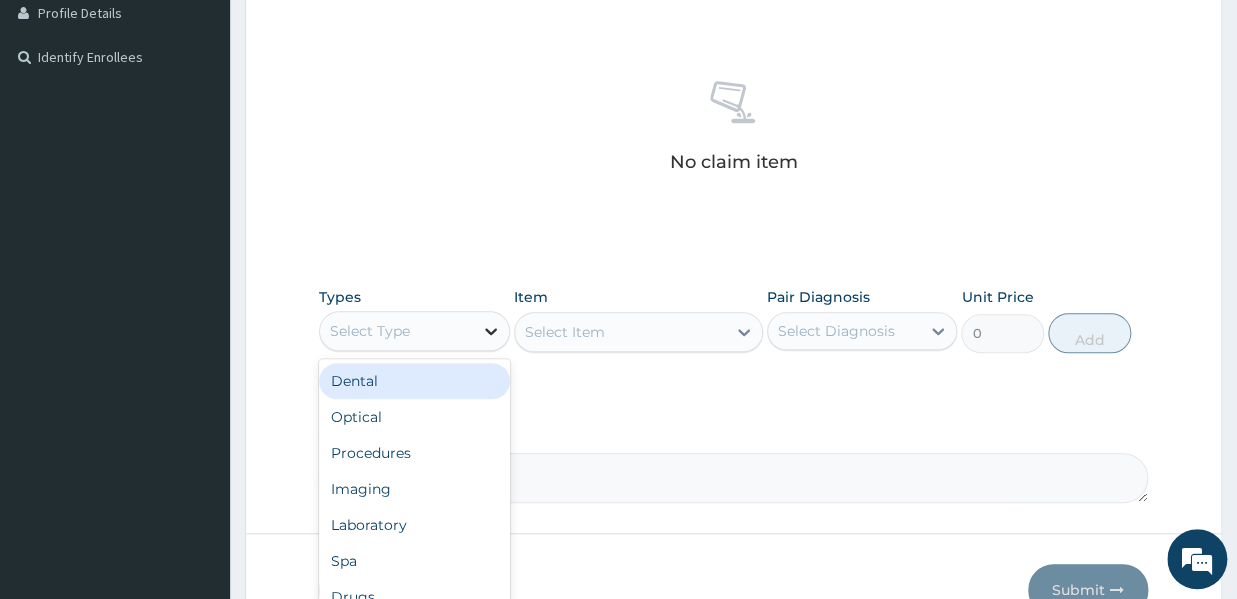 click 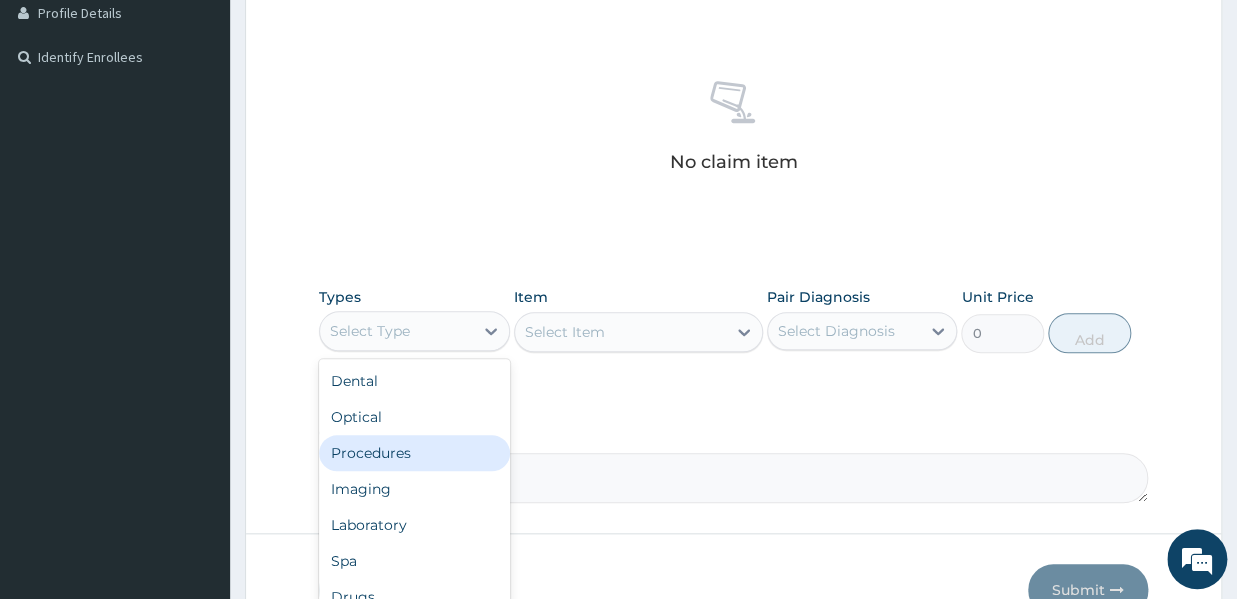 click on "Procedures" at bounding box center (414, 453) 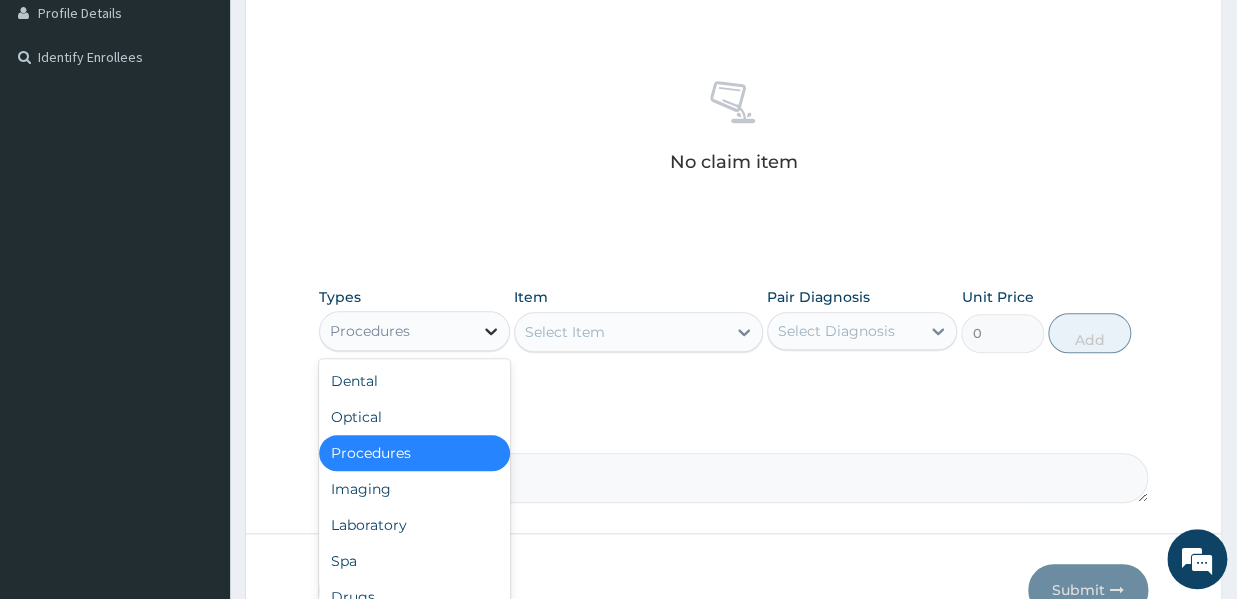 click 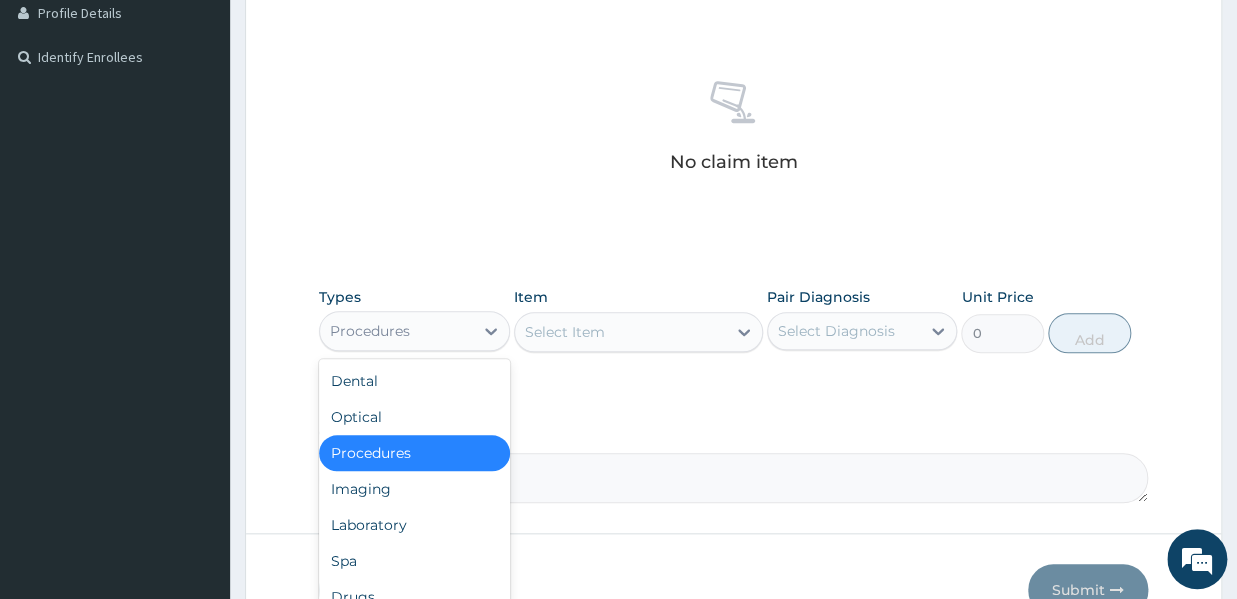 click on "Procedures" at bounding box center (414, 453) 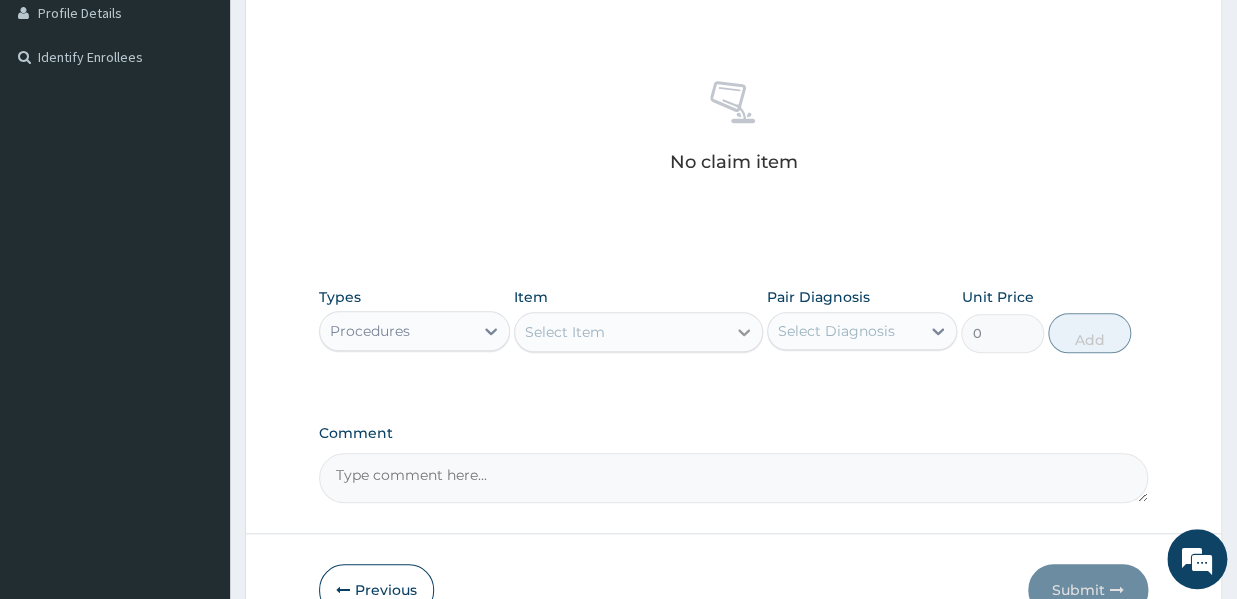 click 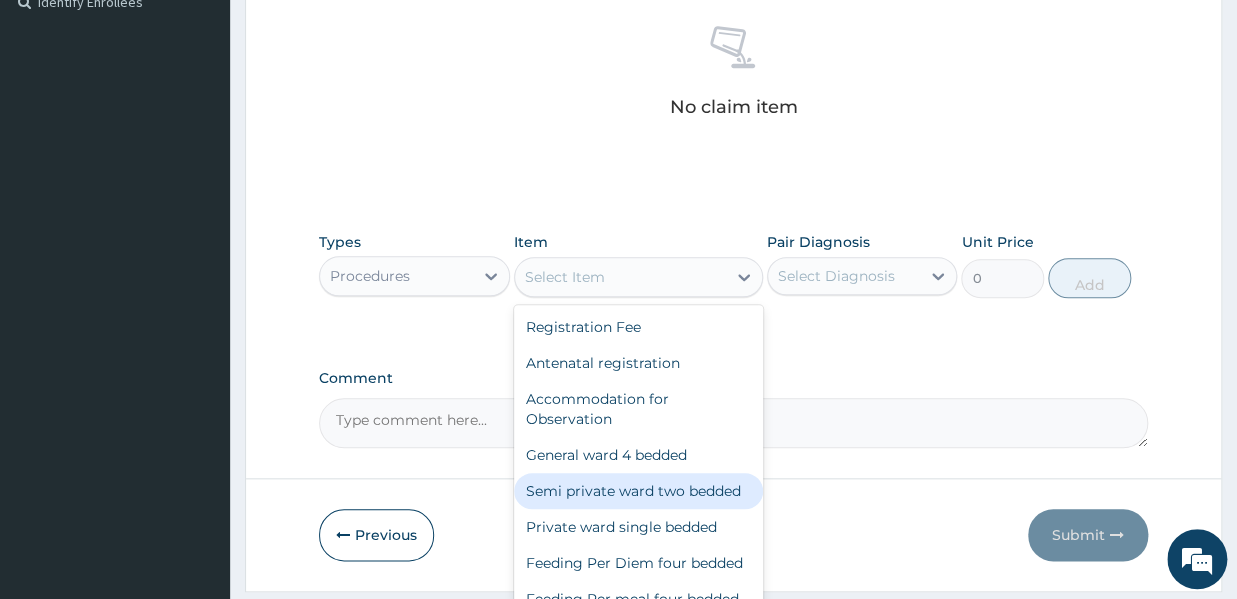 scroll, scrollTop: 605, scrollLeft: 0, axis: vertical 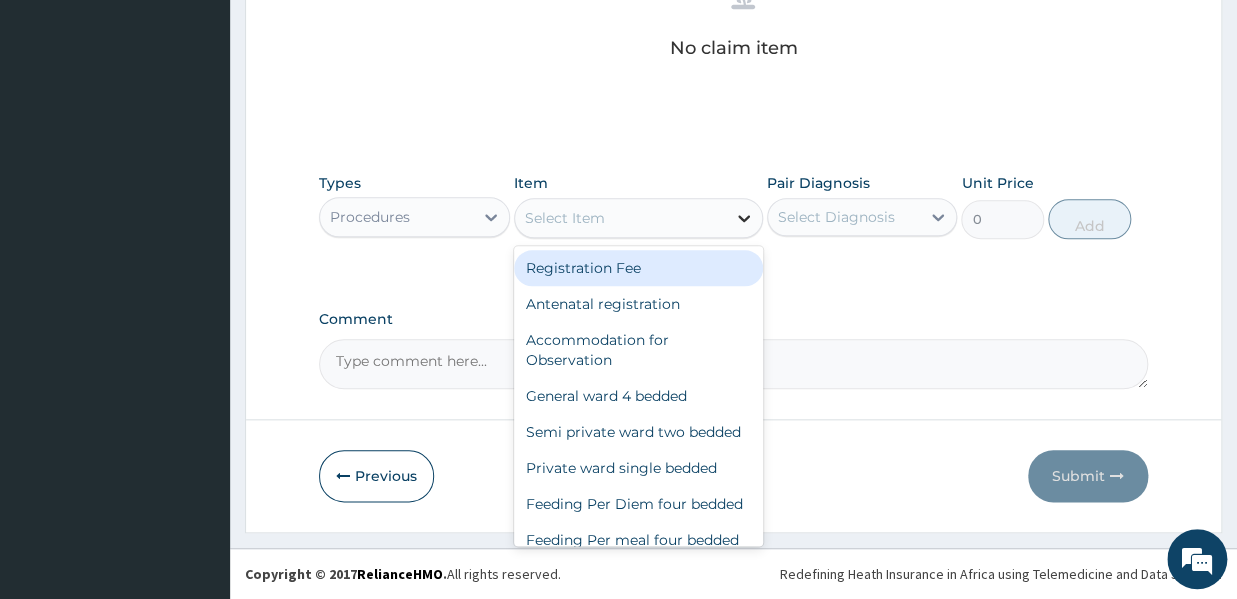 click 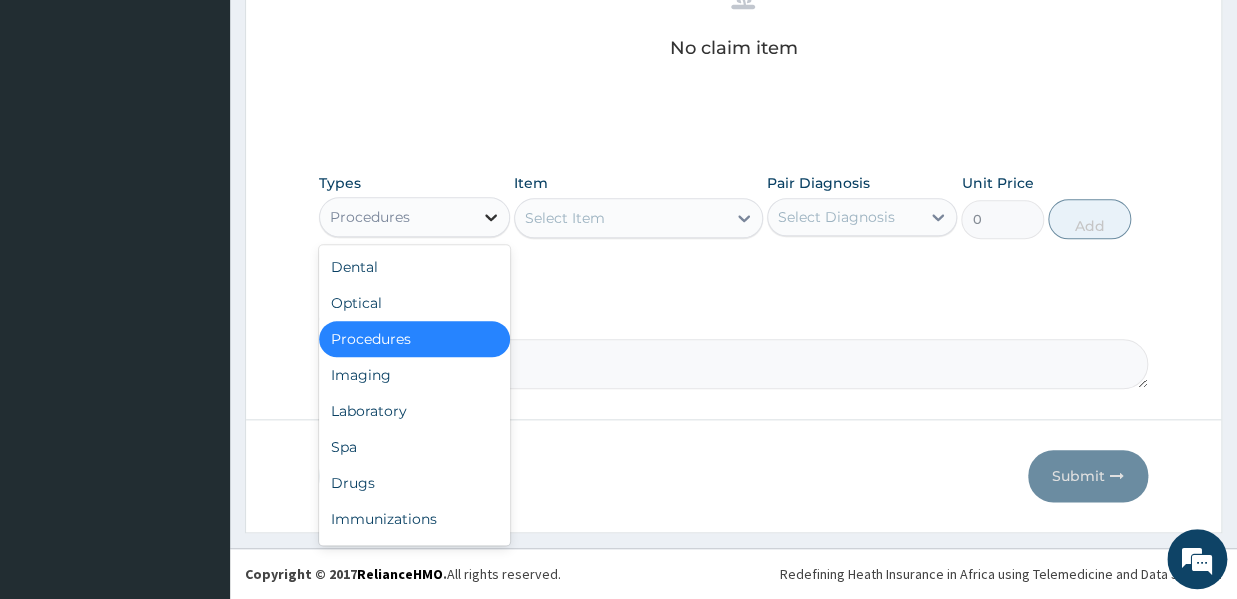 click 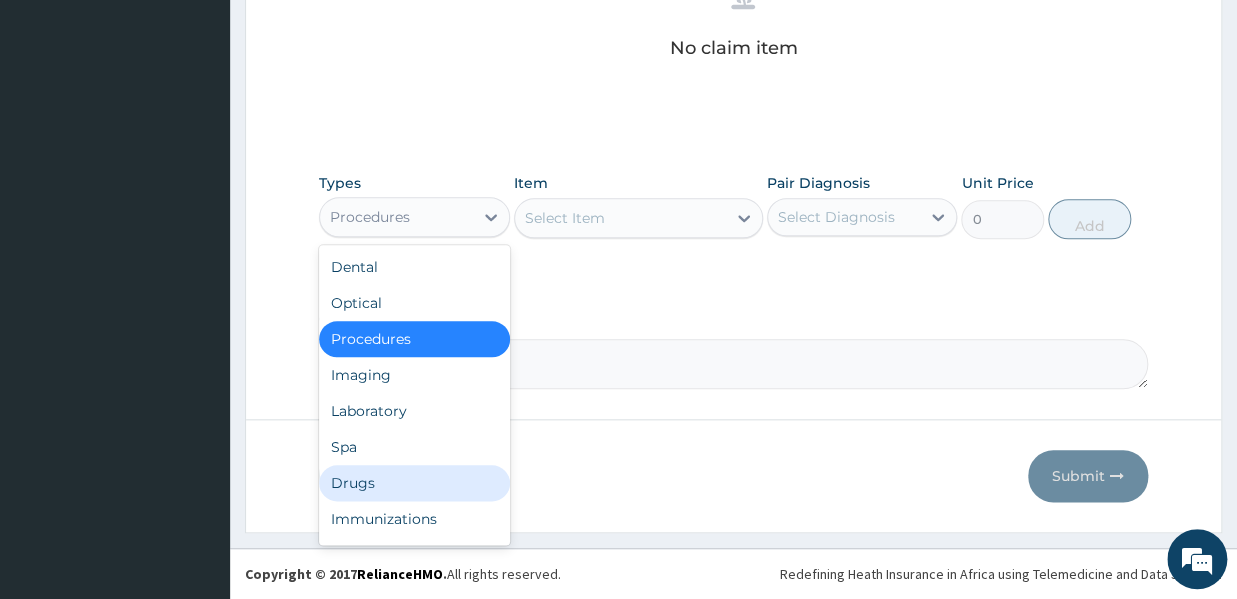 click on "Drugs" at bounding box center (414, 483) 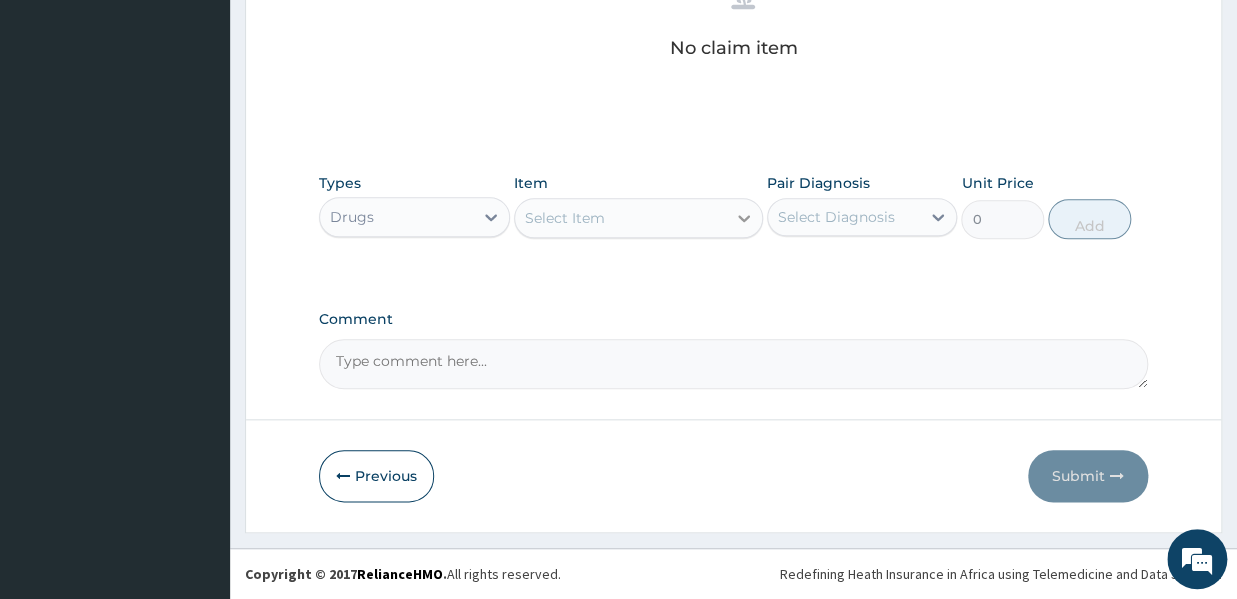 click 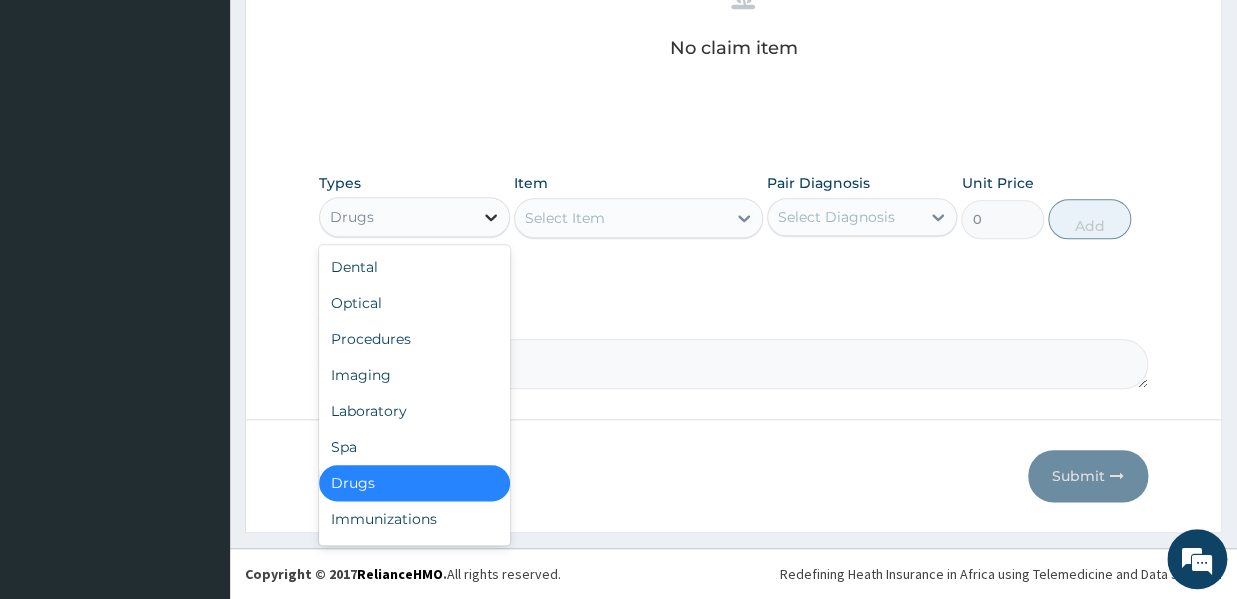 click 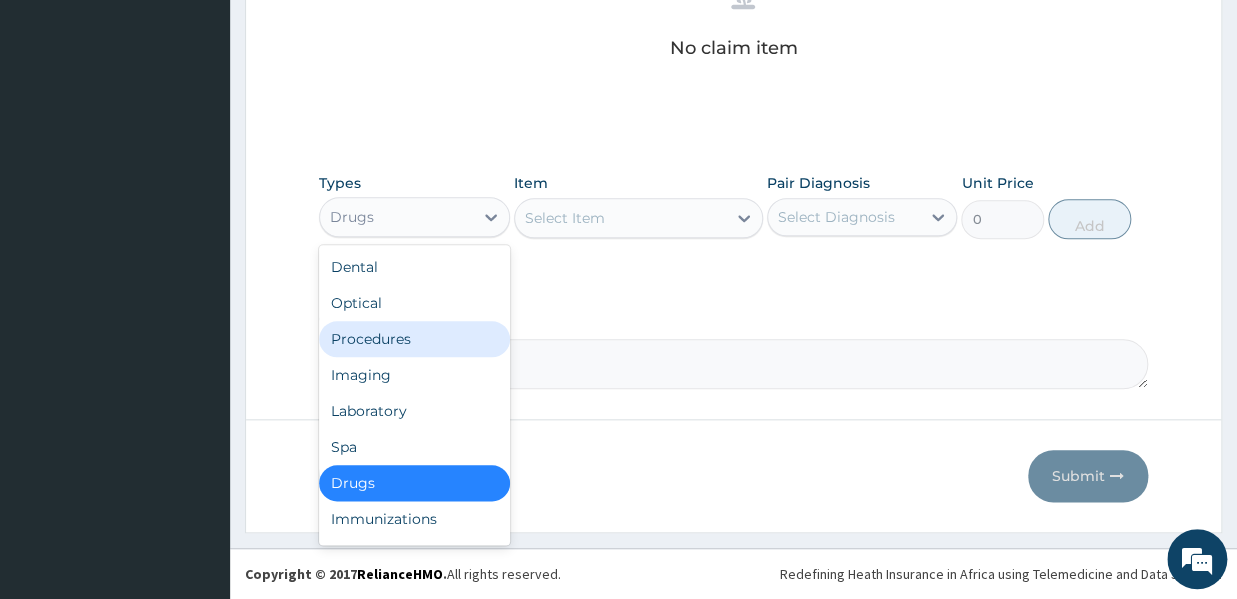 click on "Procedures" at bounding box center [414, 339] 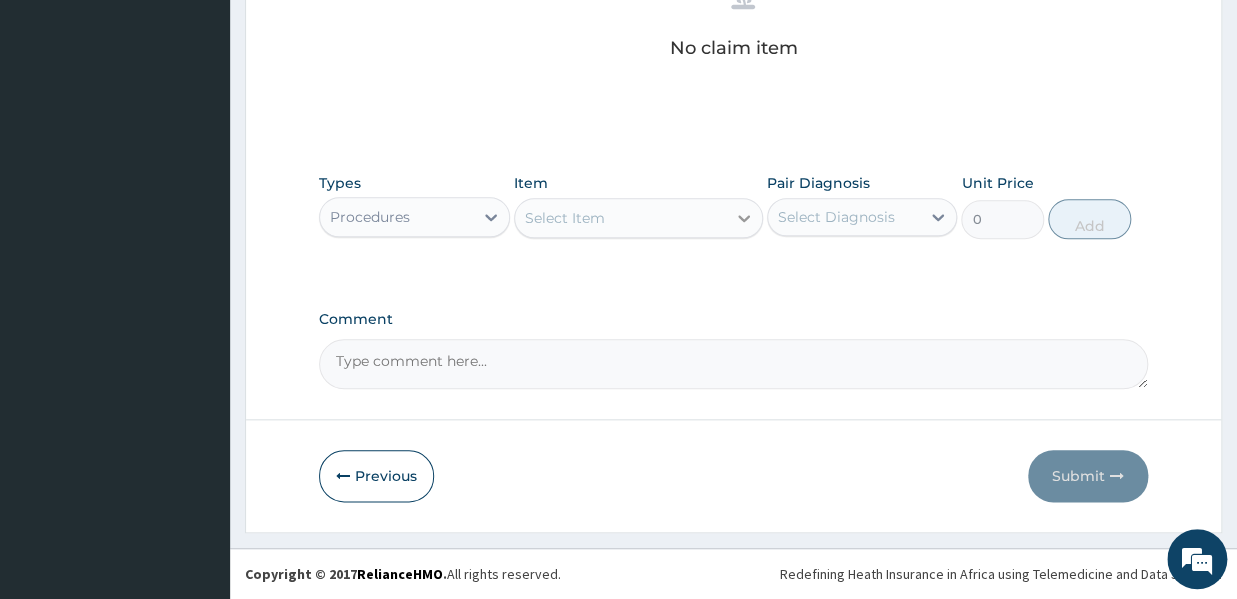 click 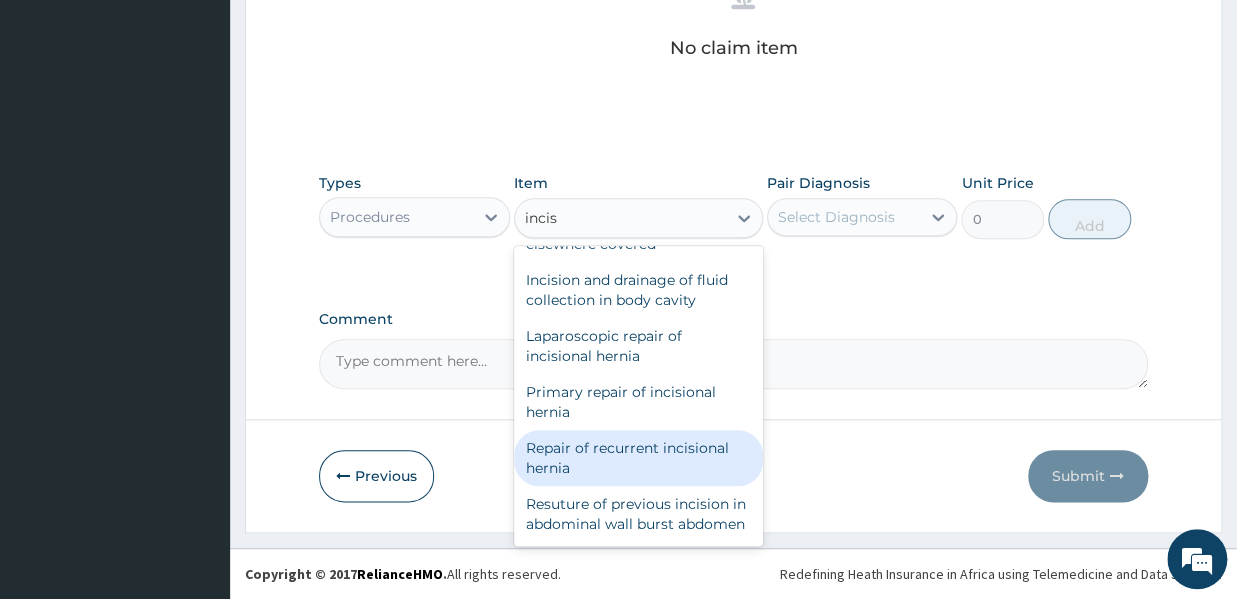 scroll, scrollTop: 64, scrollLeft: 0, axis: vertical 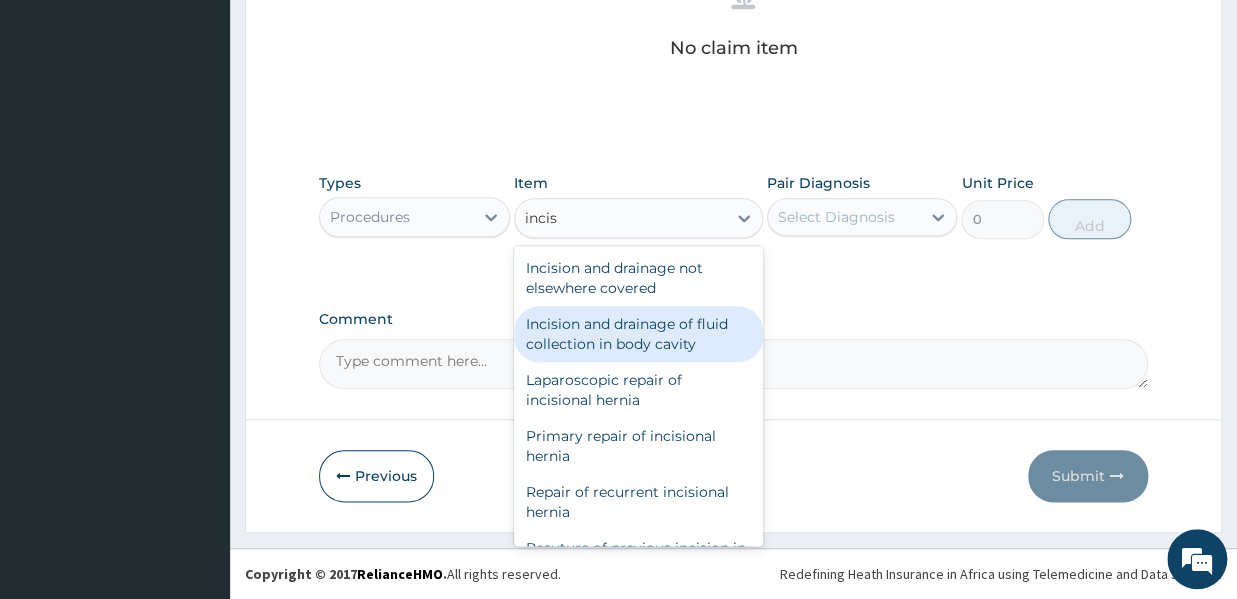type on "incis" 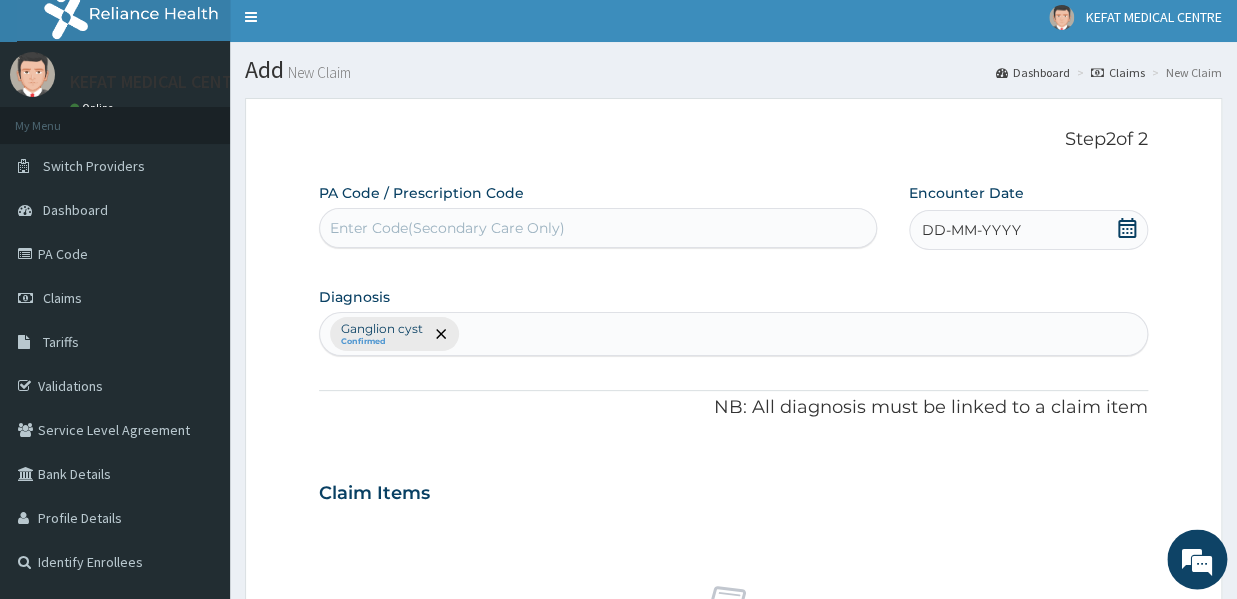 scroll, scrollTop: 3, scrollLeft: 0, axis: vertical 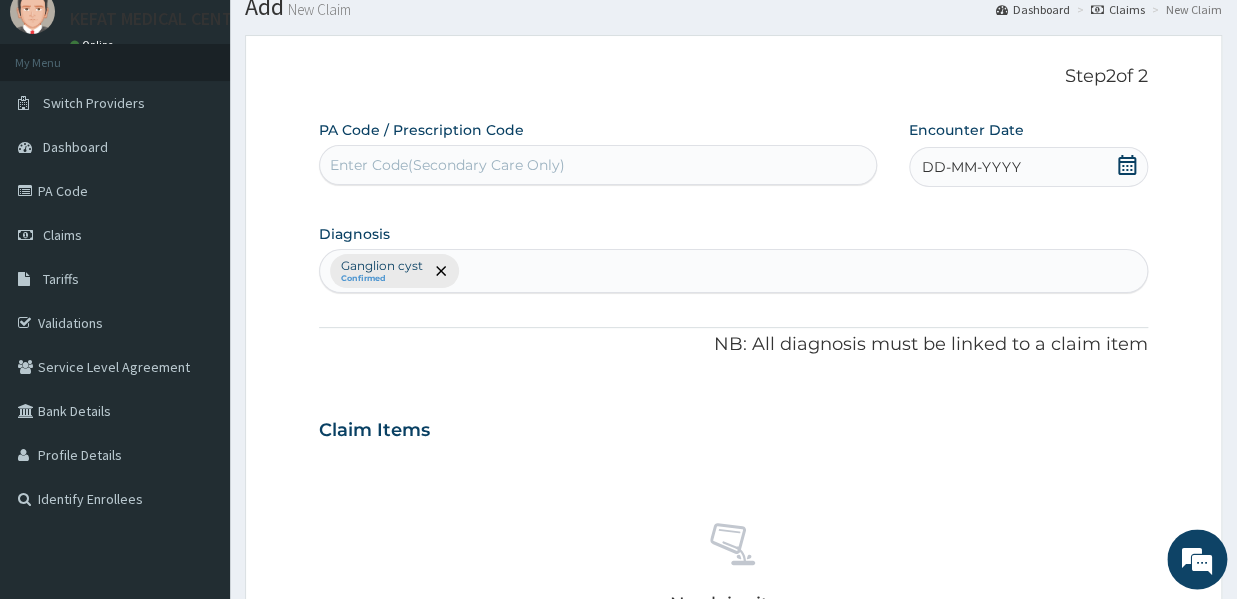 type on "0" 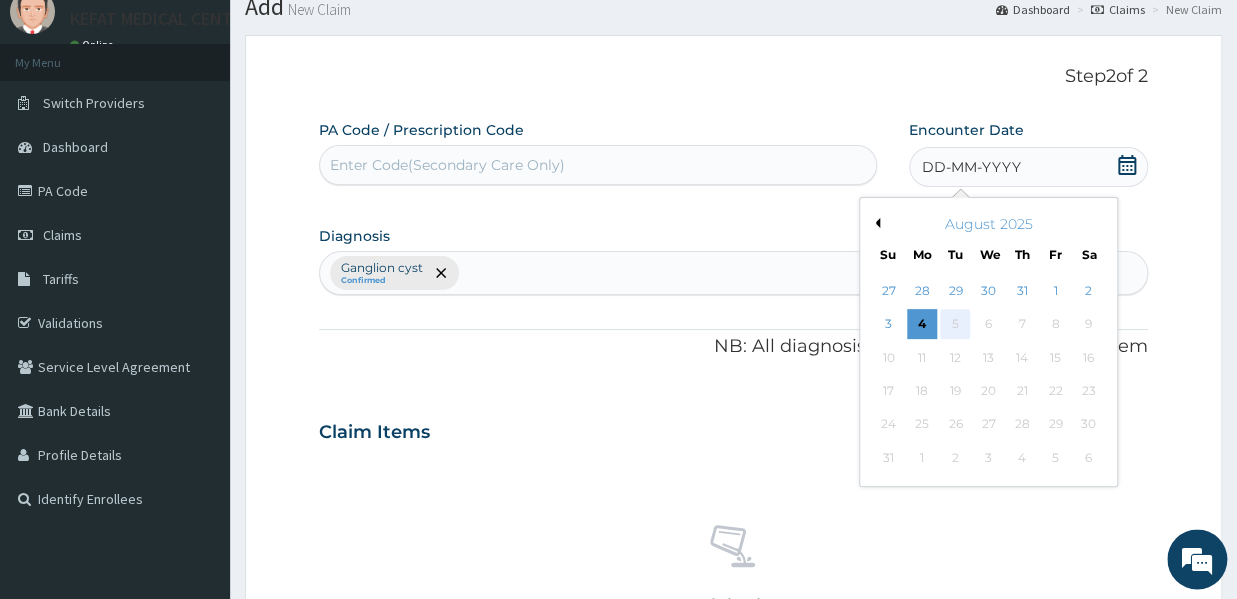 click on "5" at bounding box center [955, 325] 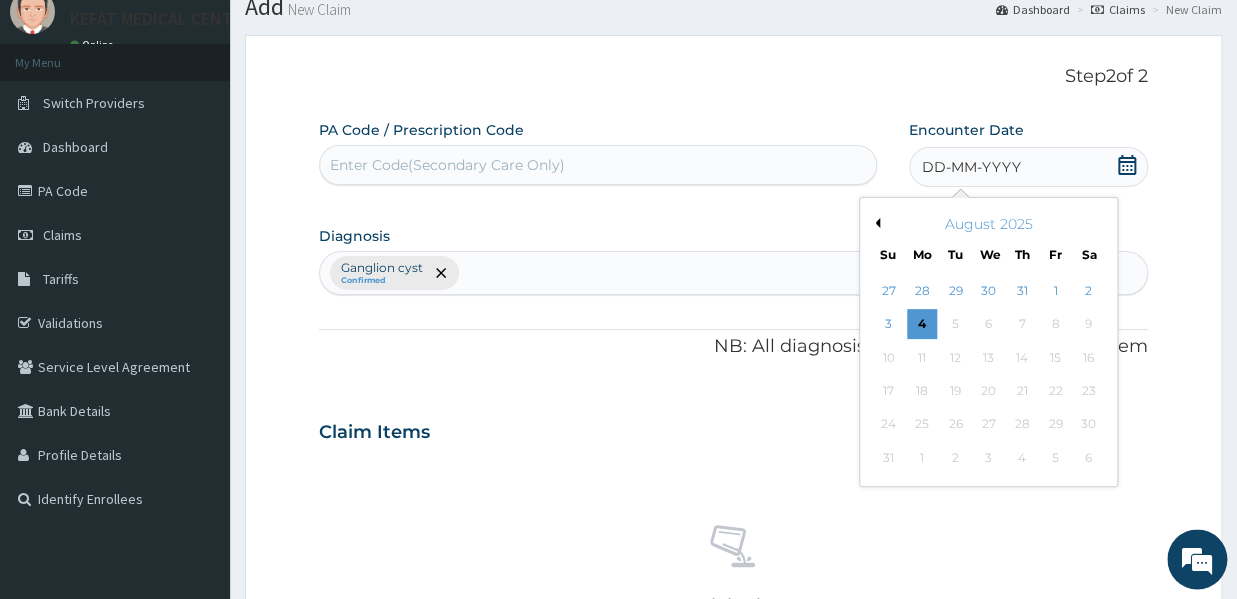 click on "Previous Month" at bounding box center [875, 223] 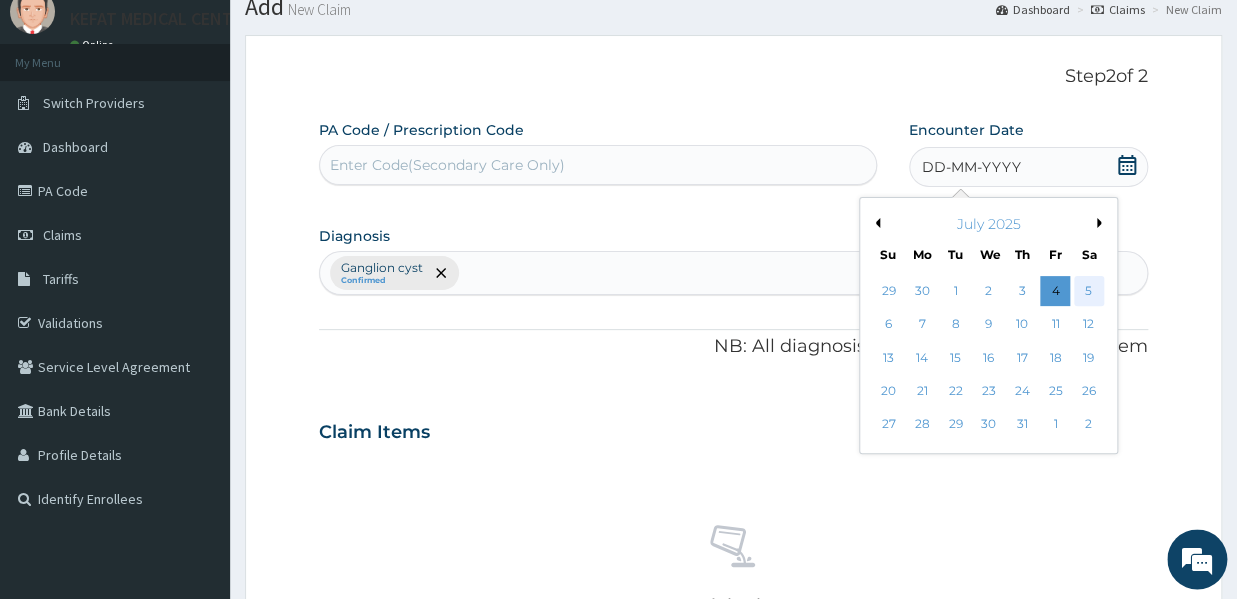 click on "5" at bounding box center [1088, 291] 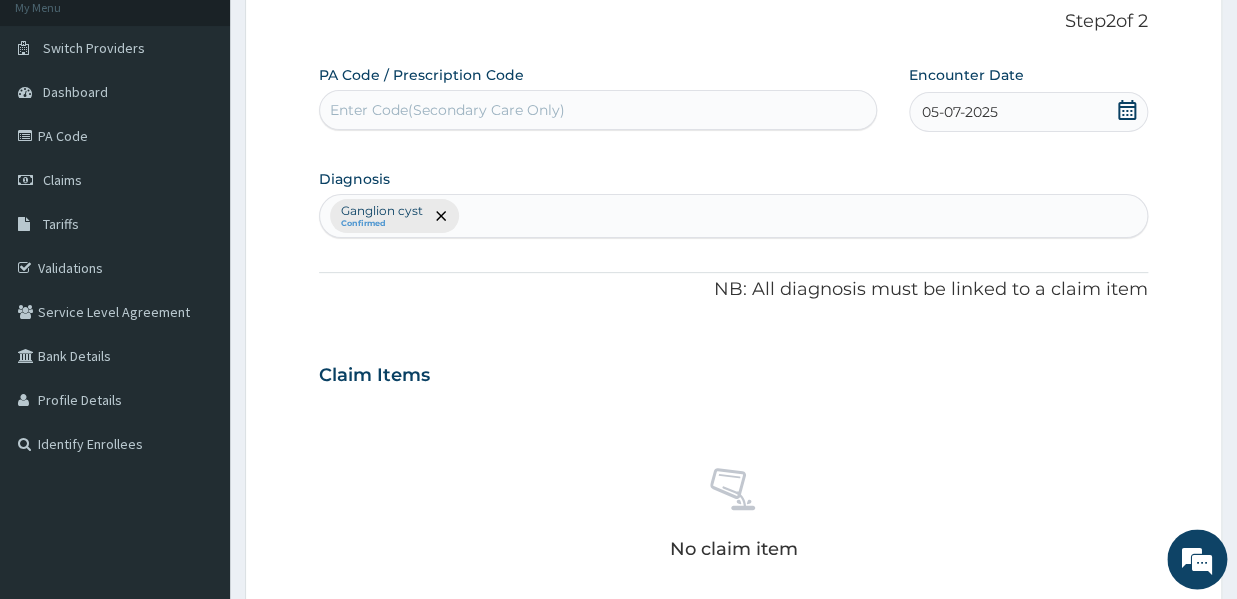scroll, scrollTop: 181, scrollLeft: 0, axis: vertical 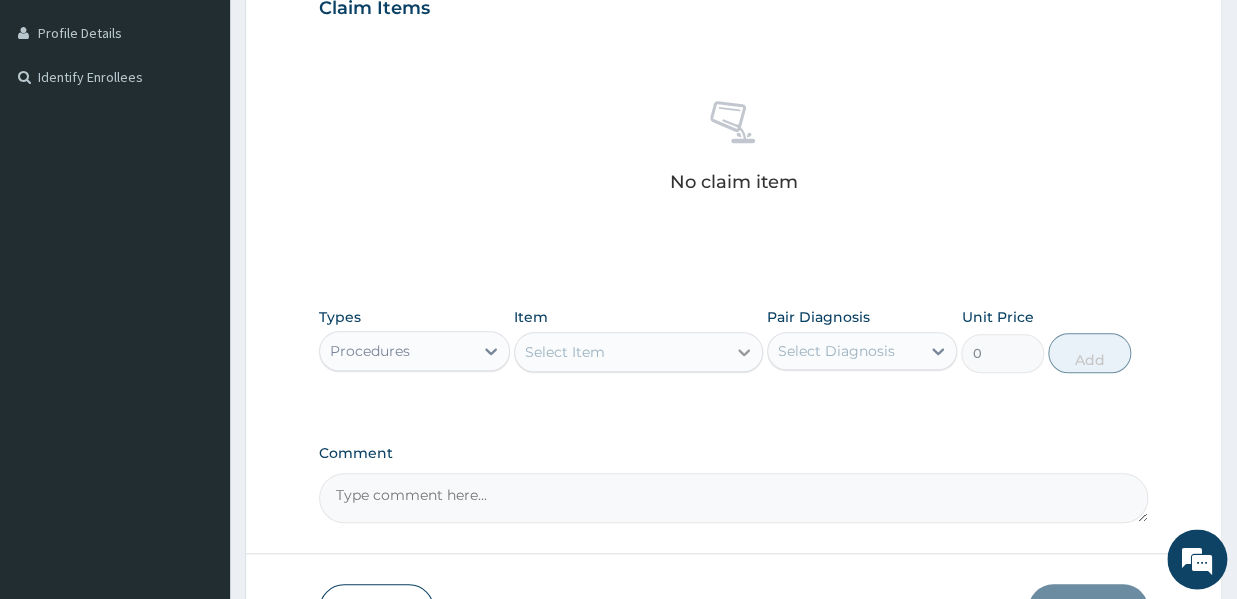 click 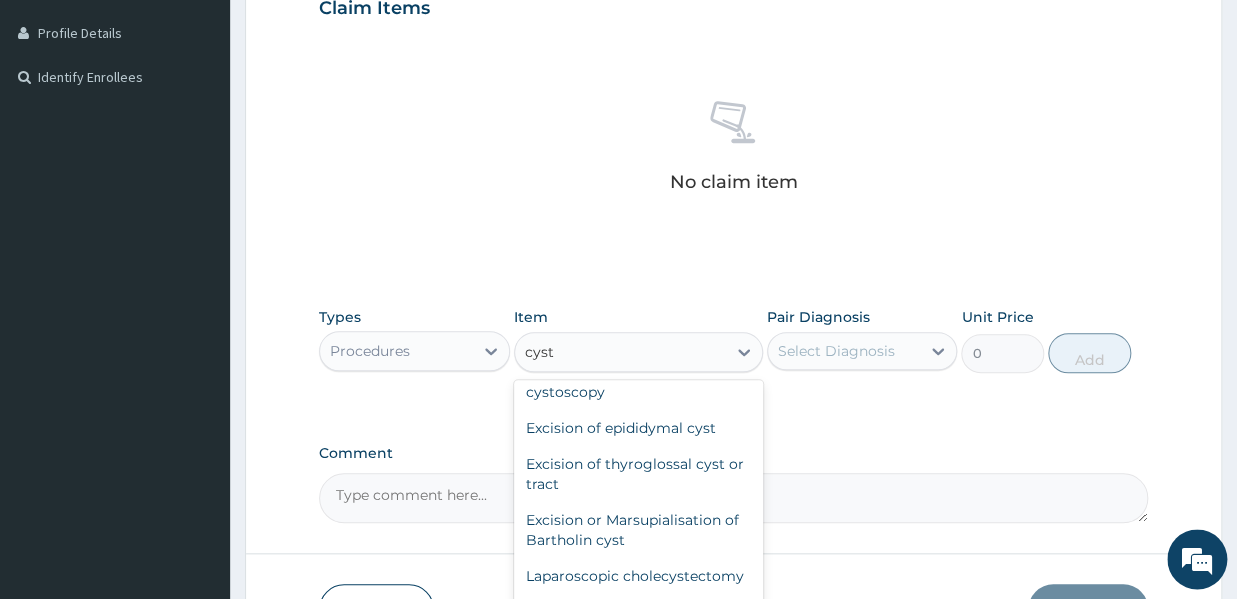 scroll, scrollTop: 540, scrollLeft: 0, axis: vertical 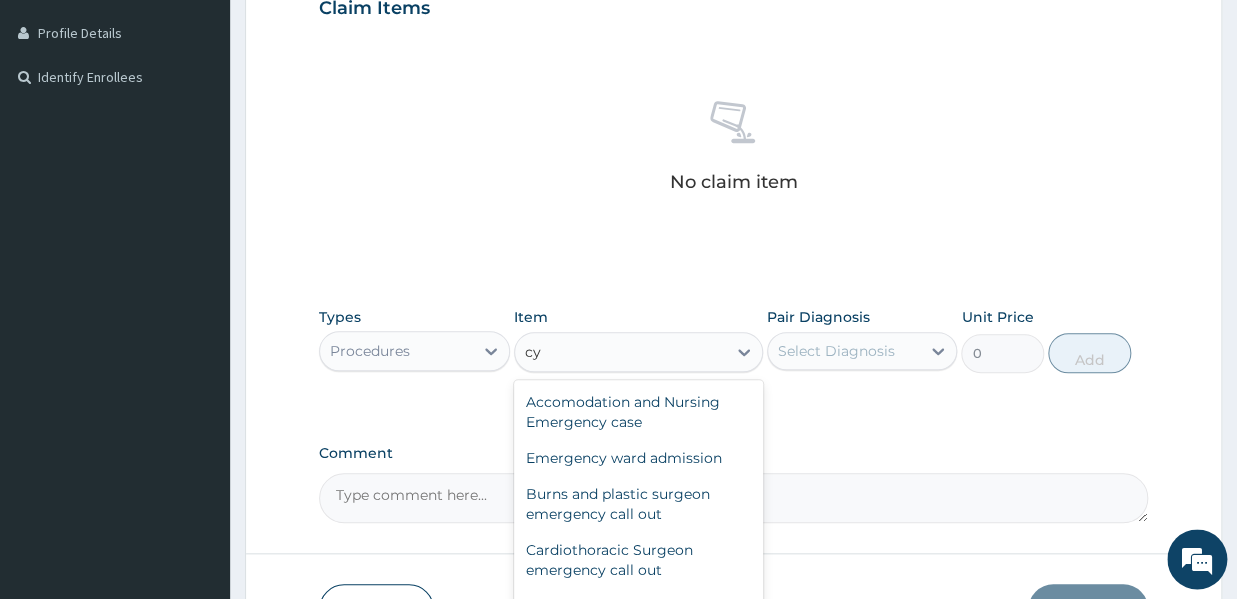 type on "c" 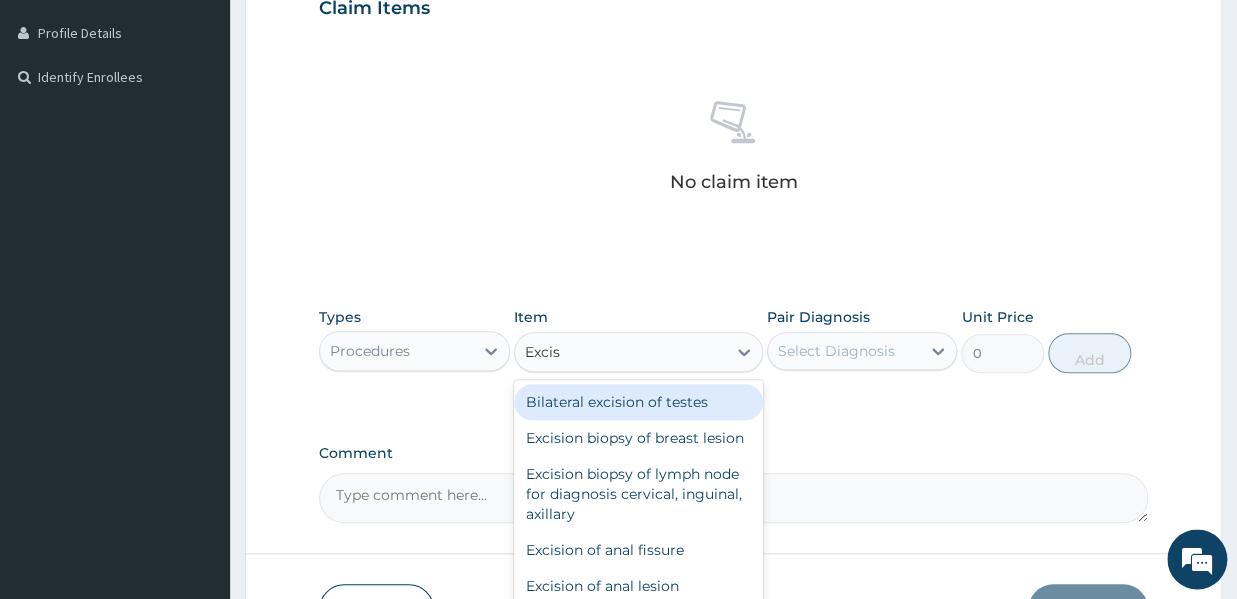 type on "Exci" 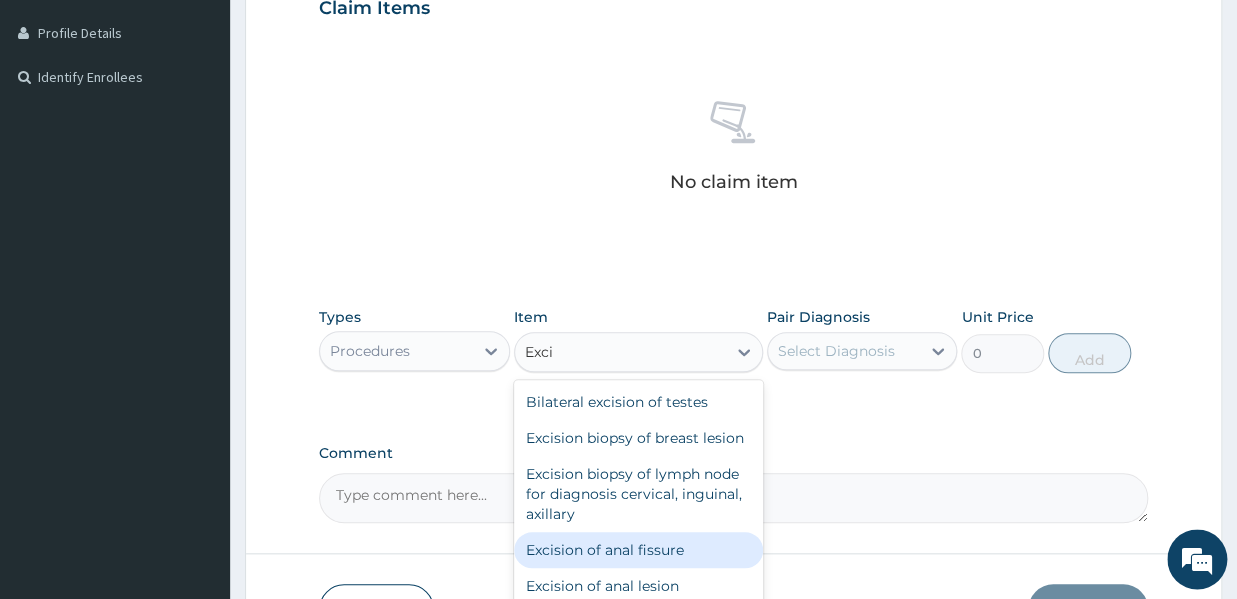 scroll, scrollTop: 270, scrollLeft: 0, axis: vertical 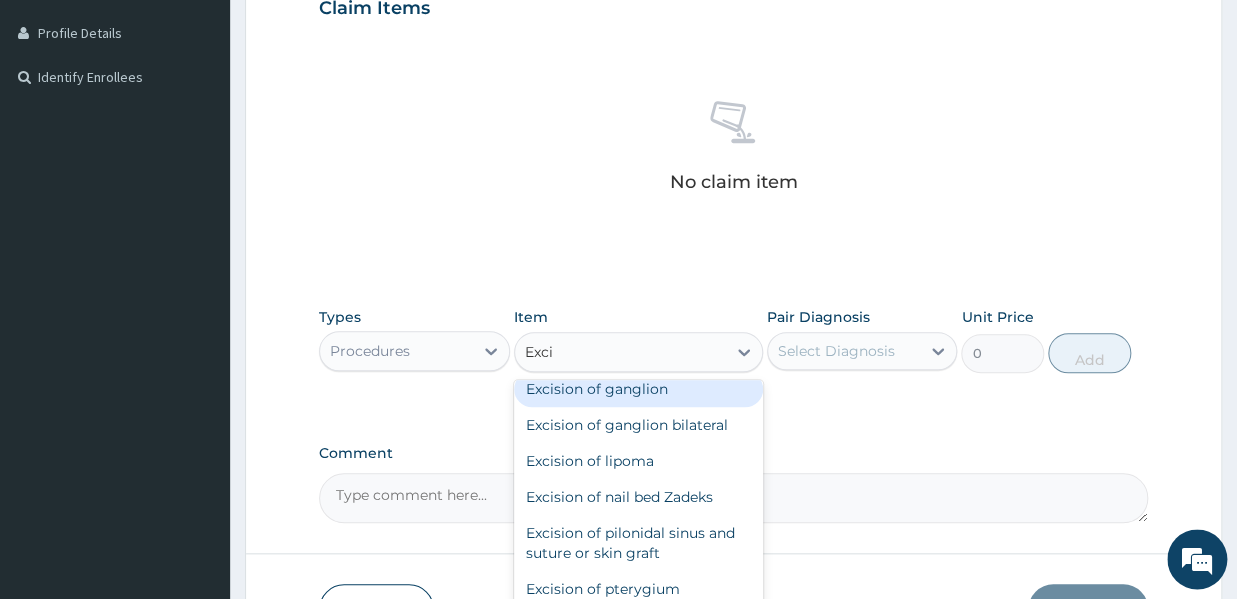 click on "Excision of ganglion" at bounding box center [638, 389] 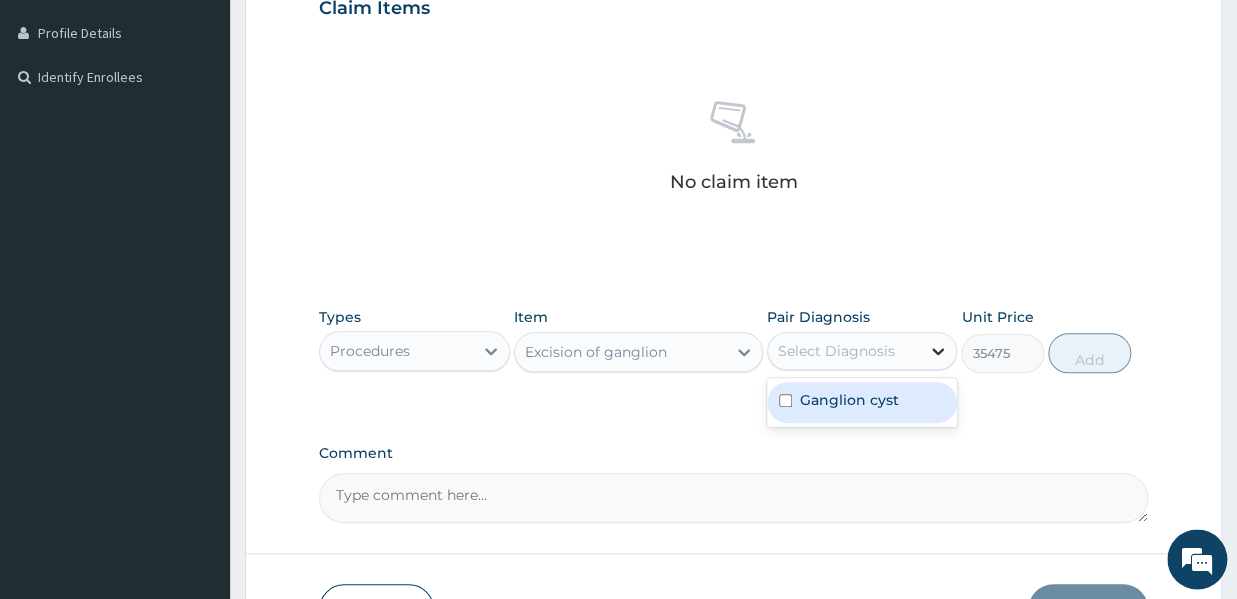 click 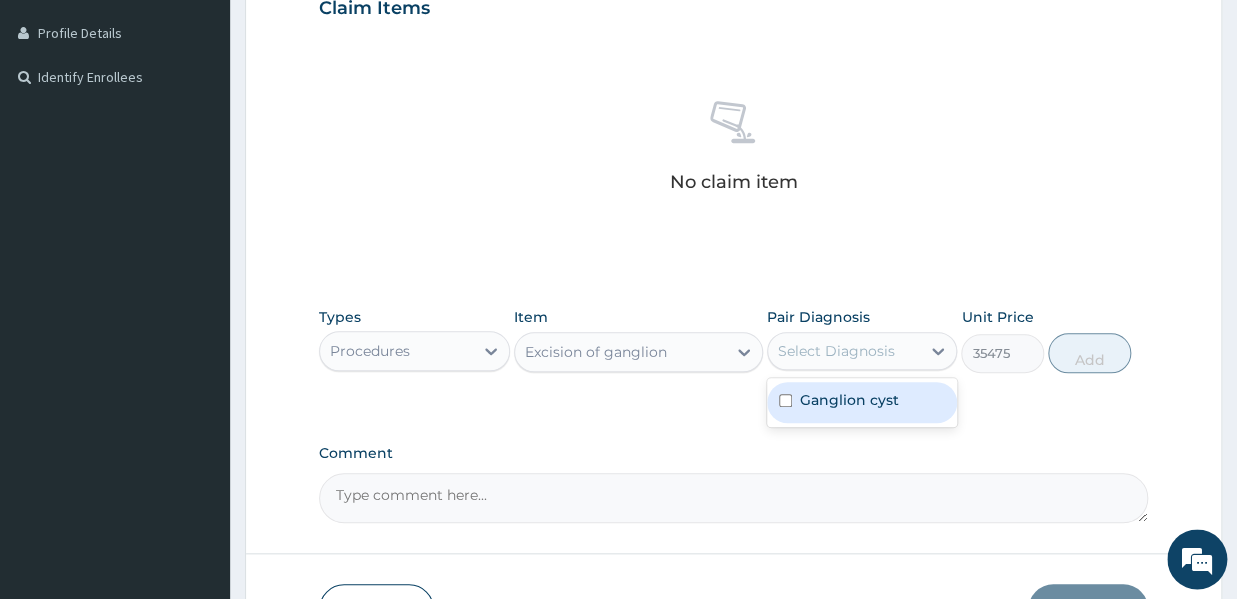 click on "Ganglion cyst" at bounding box center [849, 400] 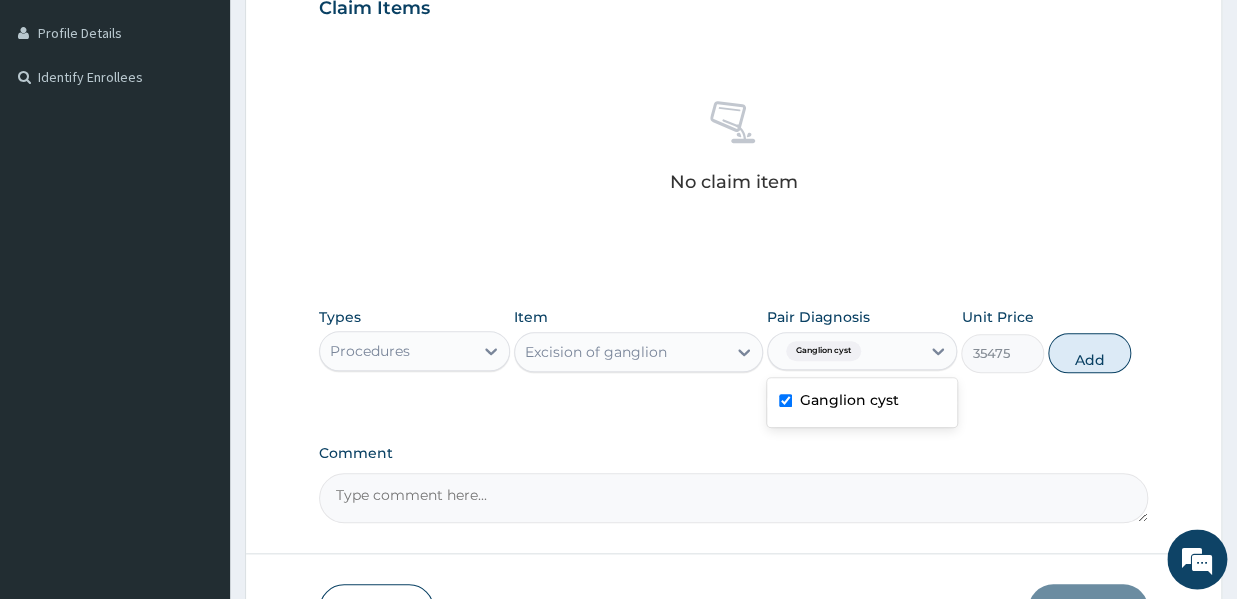 checkbox on "true" 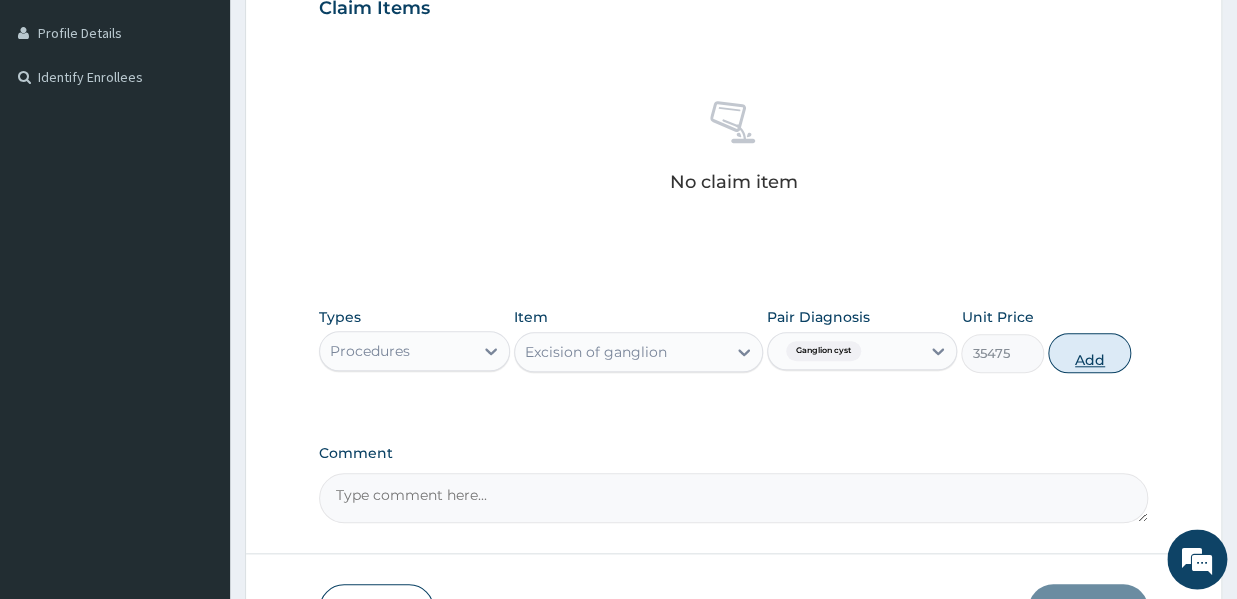 click on "Add" at bounding box center (1089, 353) 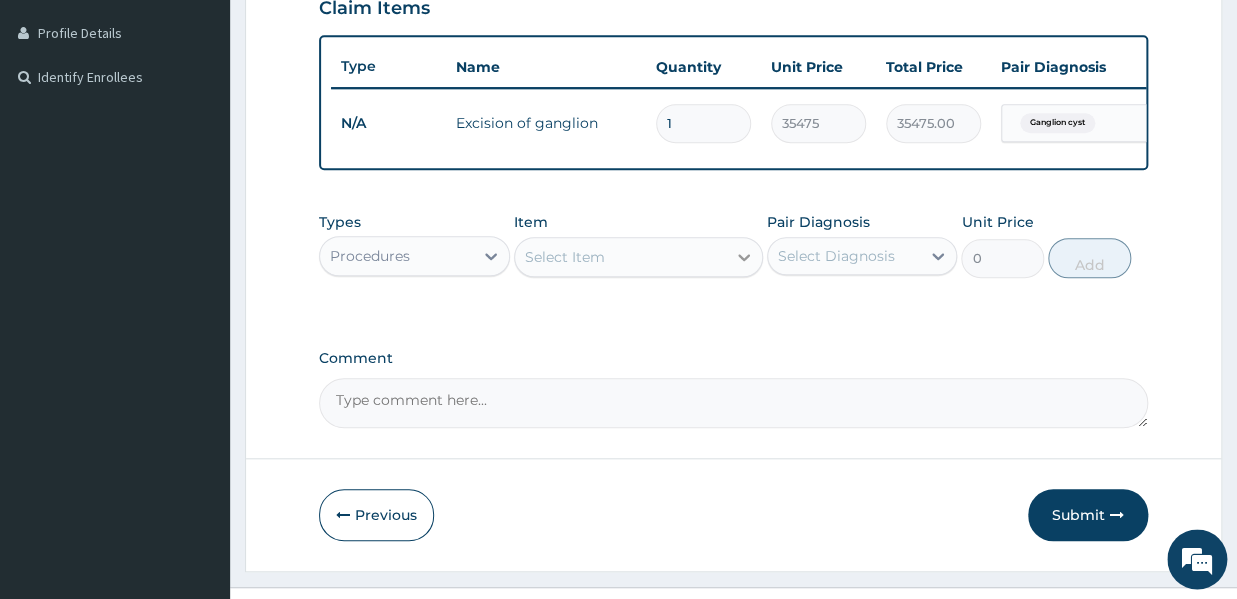 click 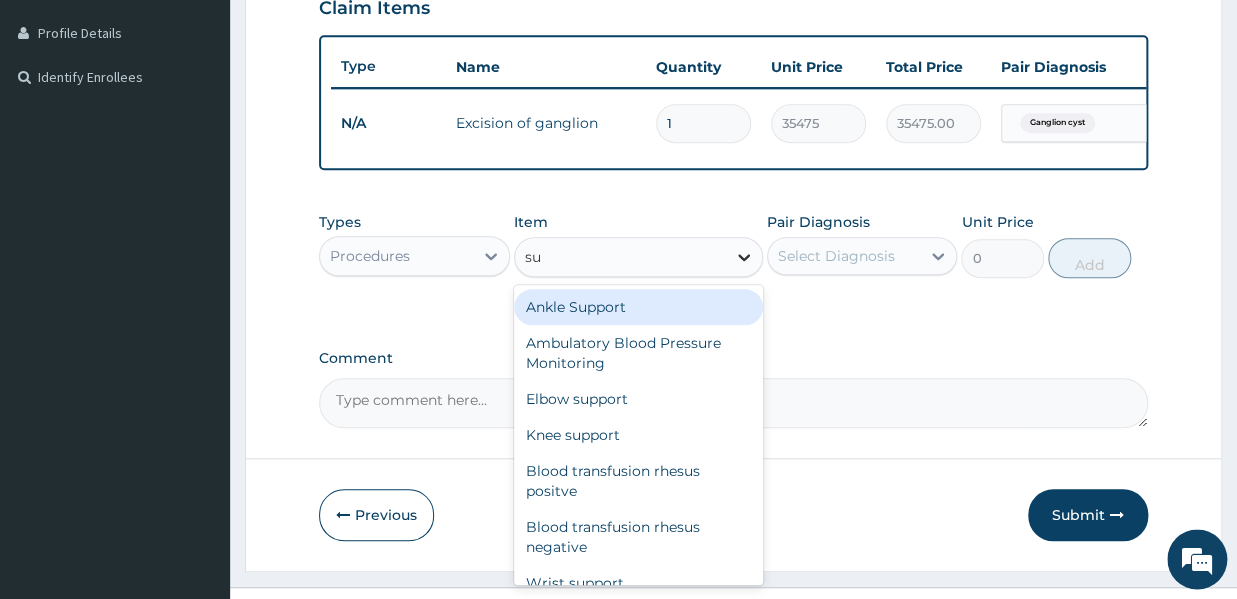 type on "sut" 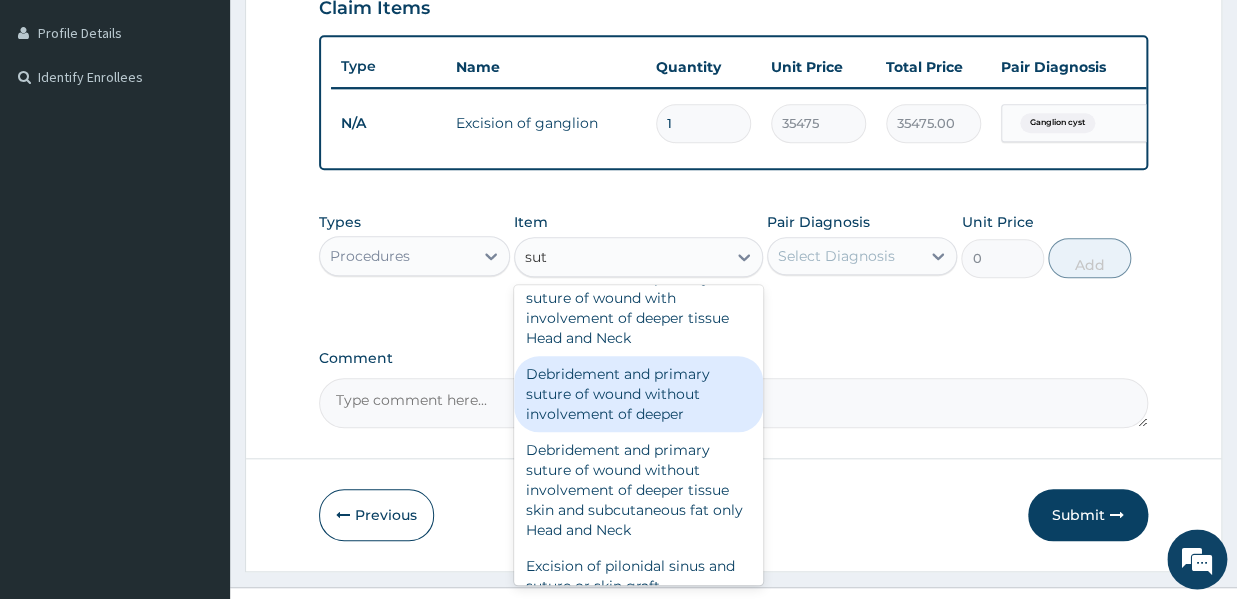 scroll, scrollTop: 157, scrollLeft: 0, axis: vertical 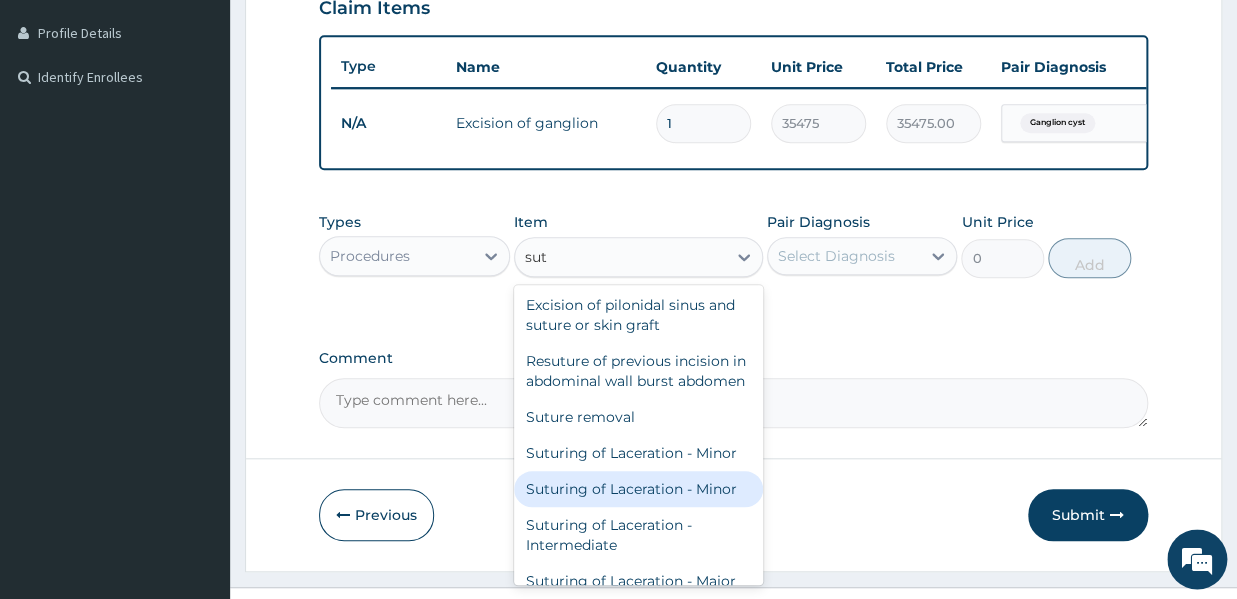 click on "Suturing of Laceration - Minor" at bounding box center (638, 489) 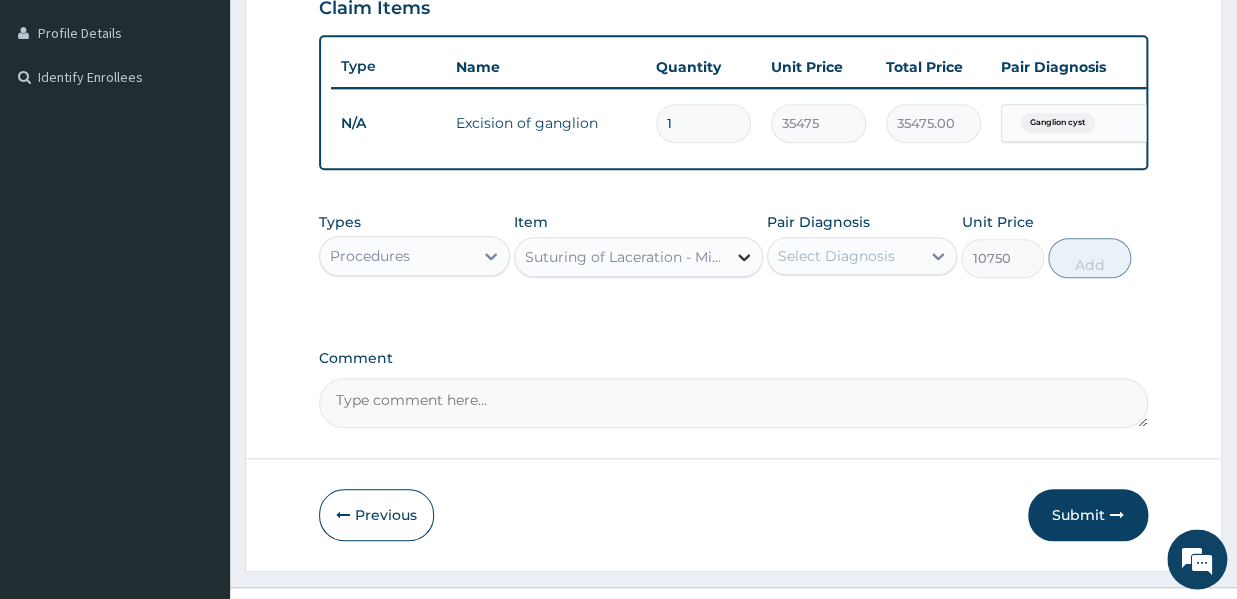 click 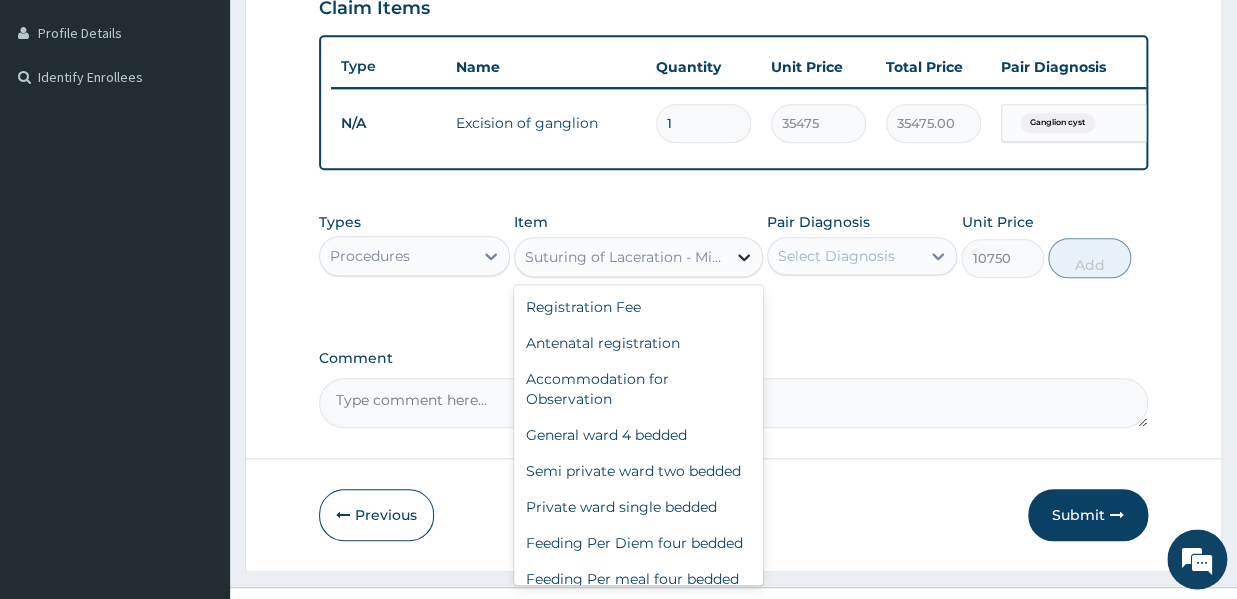 scroll, scrollTop: 32334, scrollLeft: 0, axis: vertical 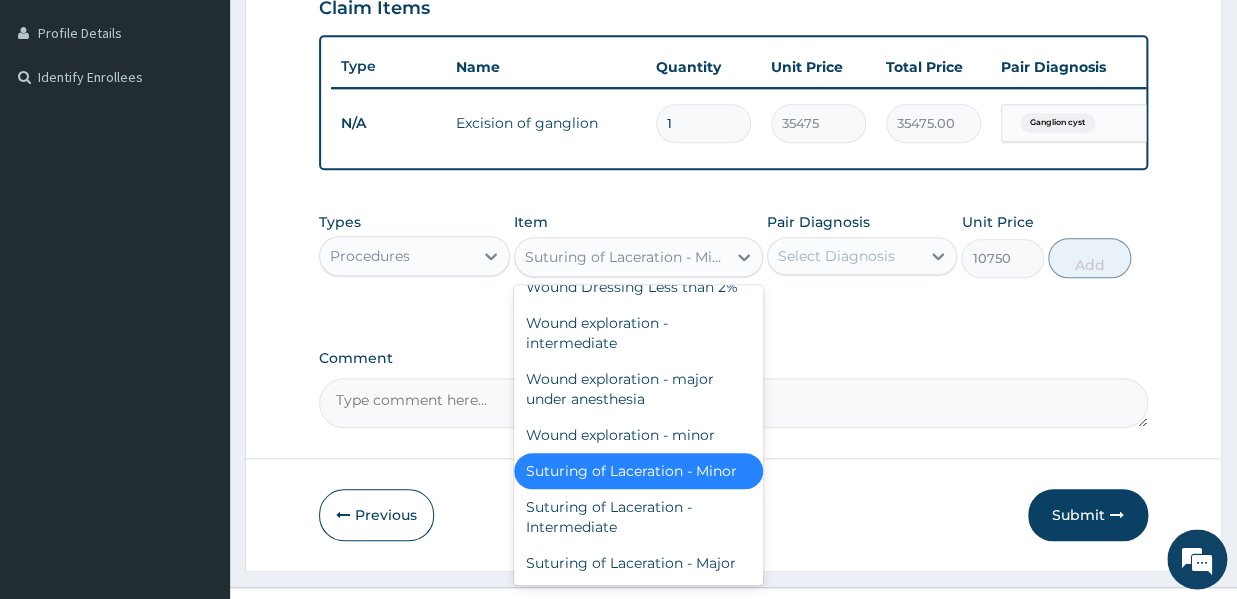 click on "Suturing of Laceration - Minor" at bounding box center [638, 471] 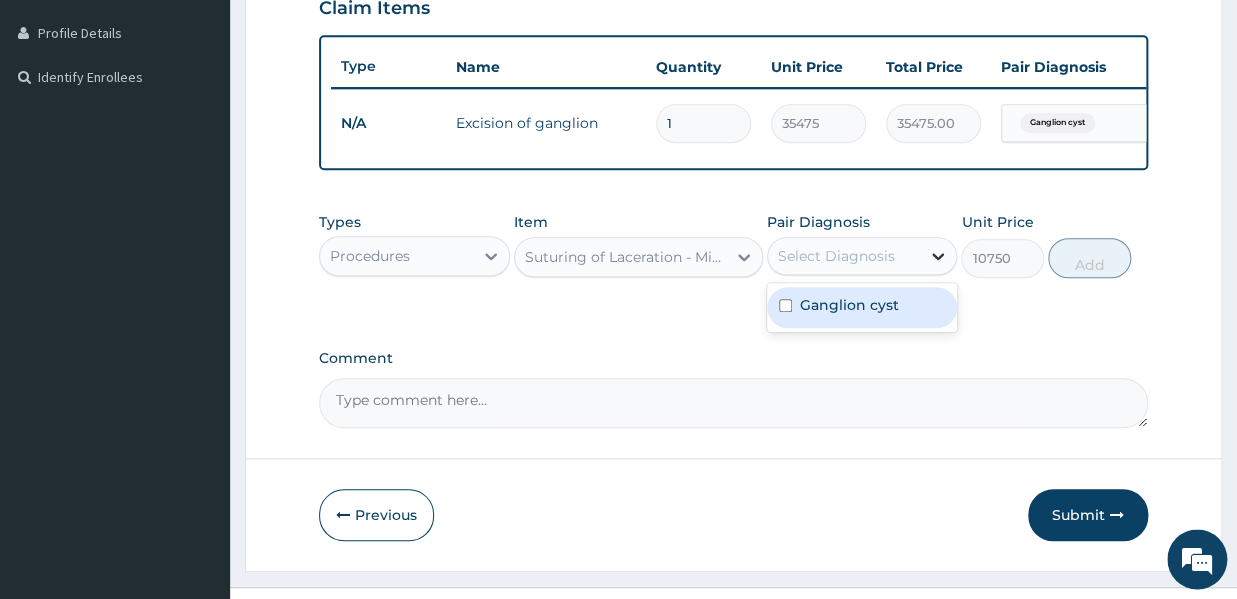 click 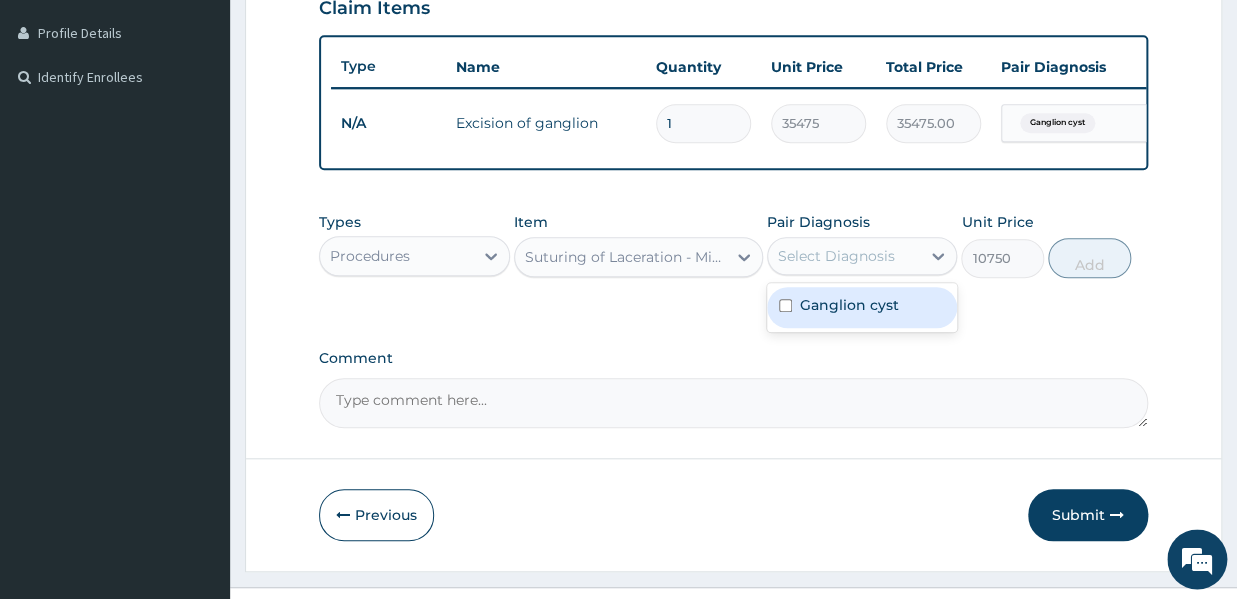 click on "Ganglion cyst" at bounding box center [849, 305] 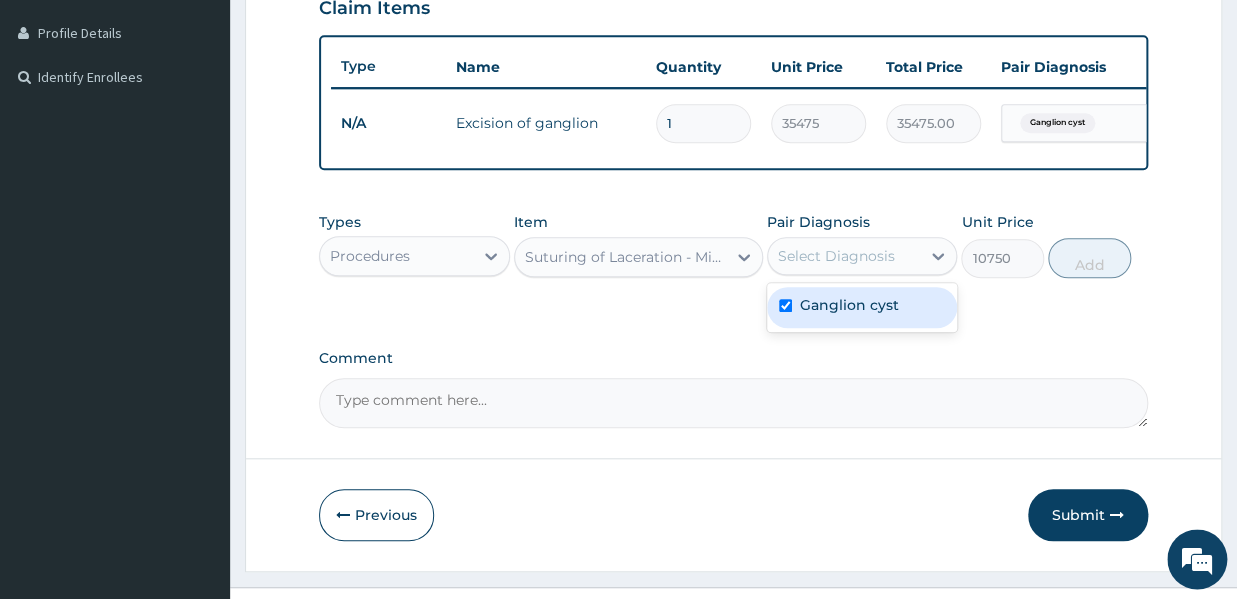 checkbox on "true" 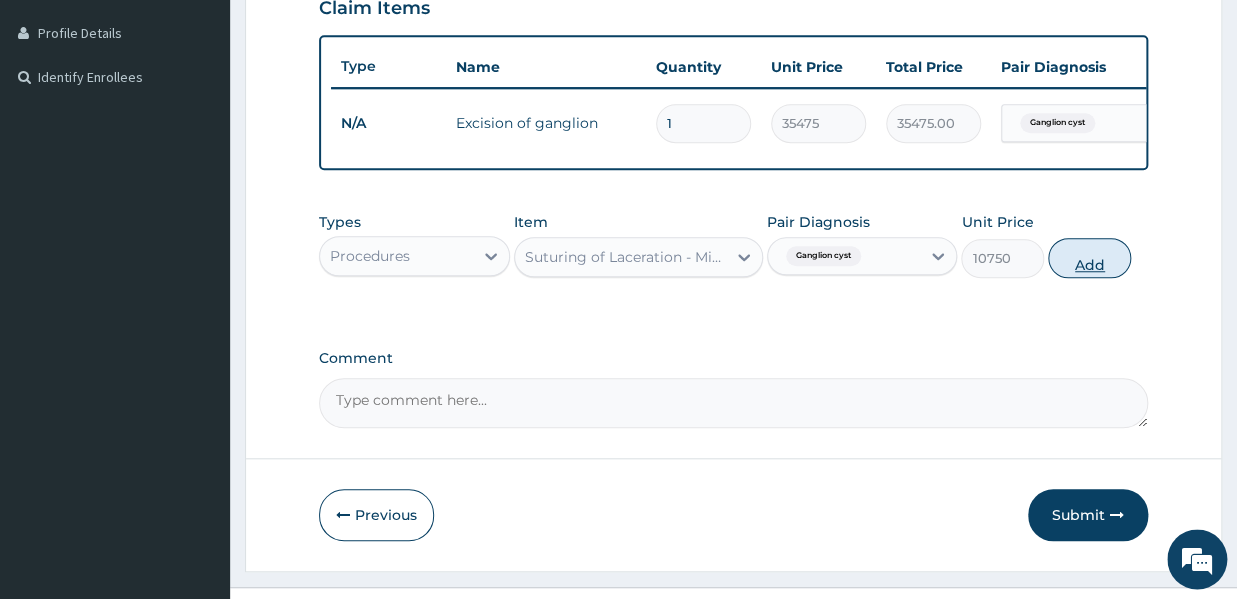 click on "Add" at bounding box center [1089, 258] 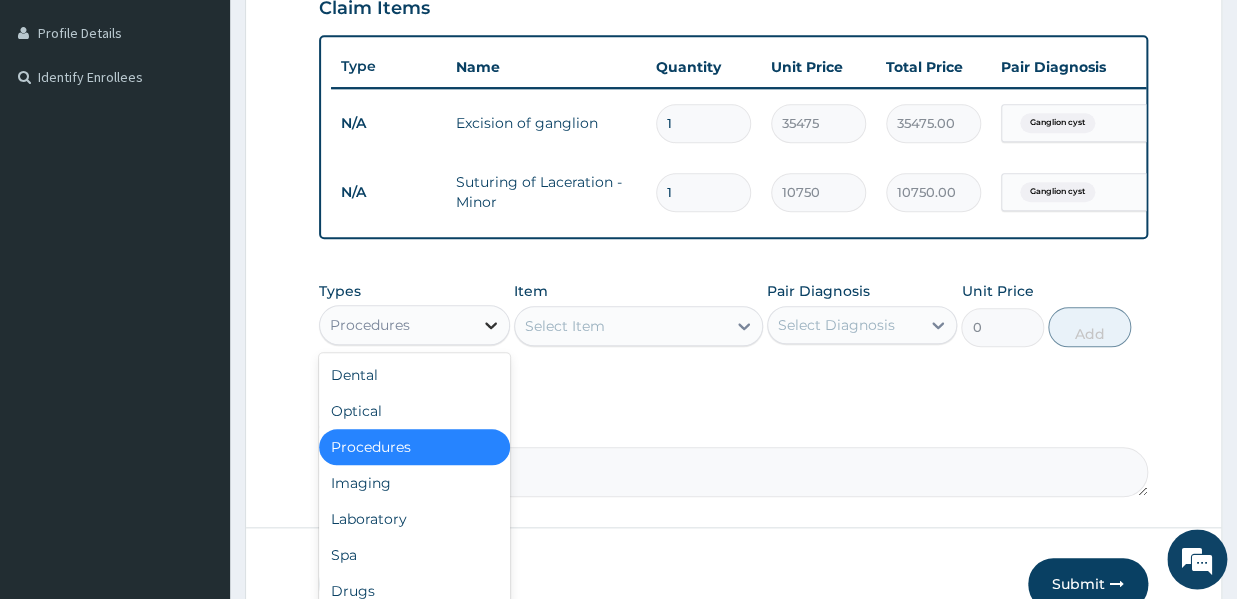 click 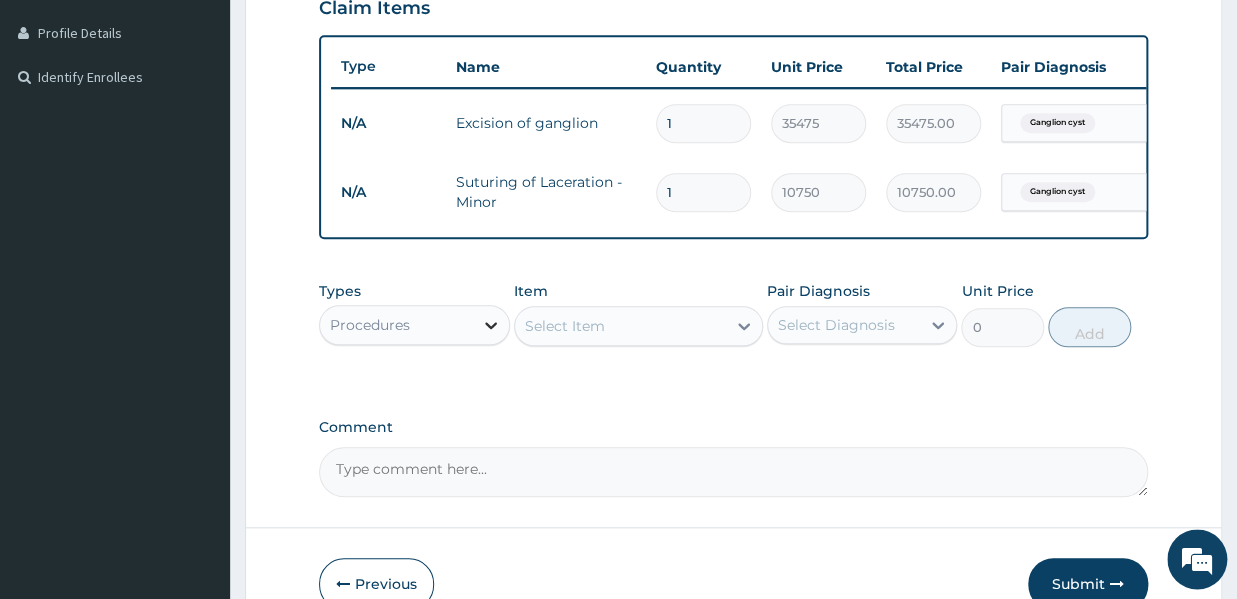 click 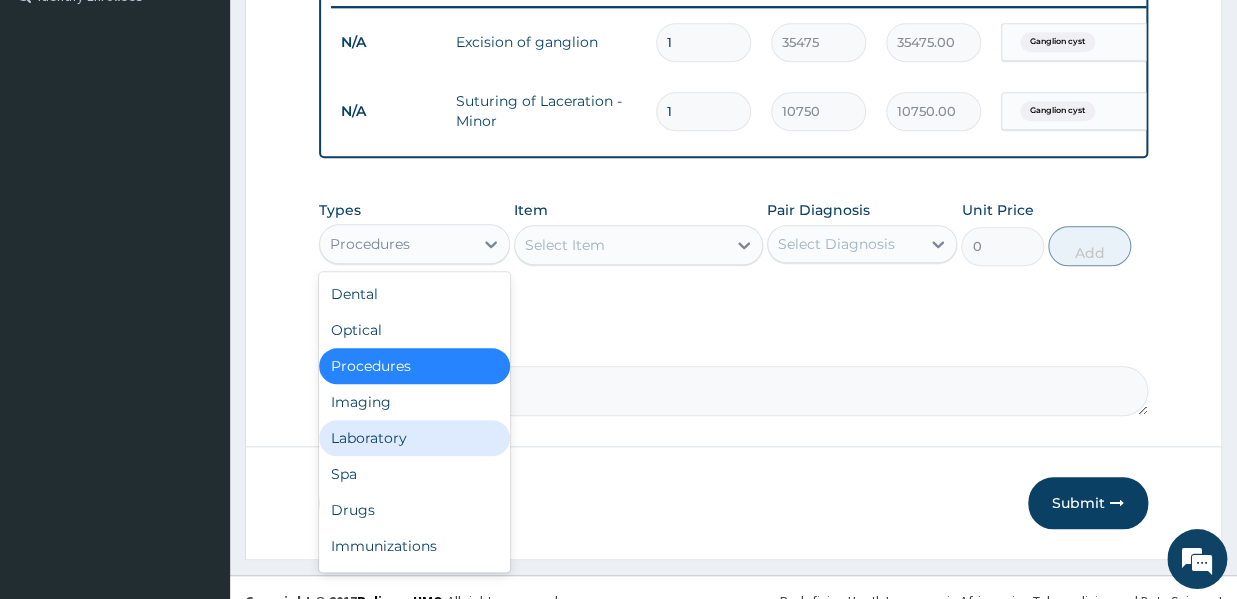 scroll, scrollTop: 584, scrollLeft: 0, axis: vertical 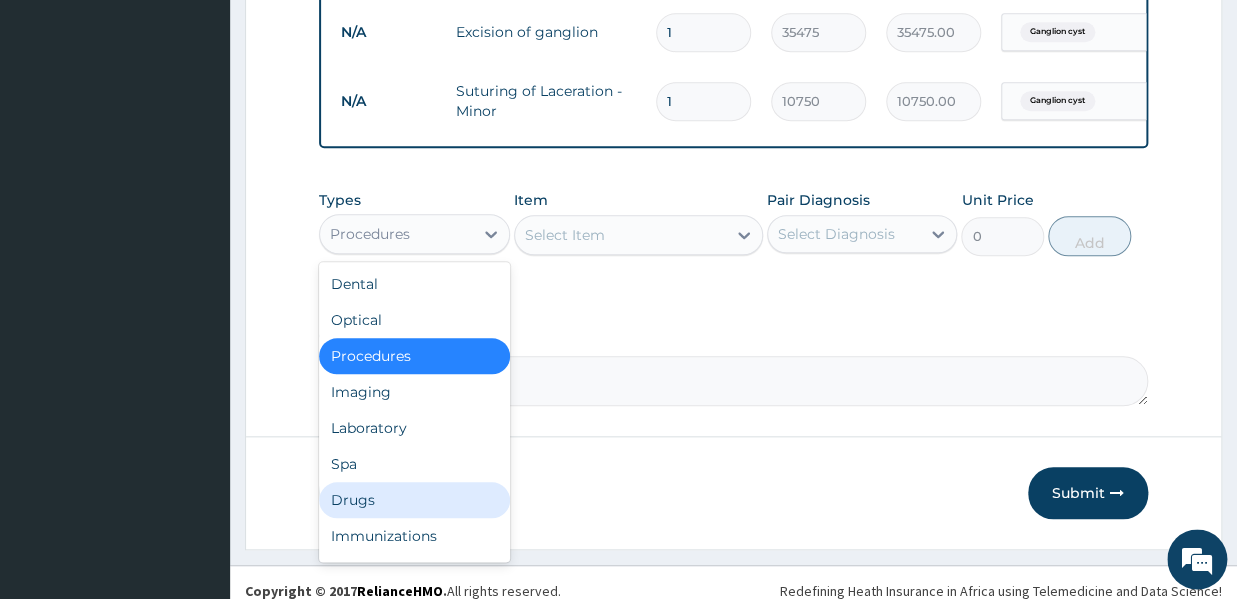 click on "Drugs" at bounding box center (414, 500) 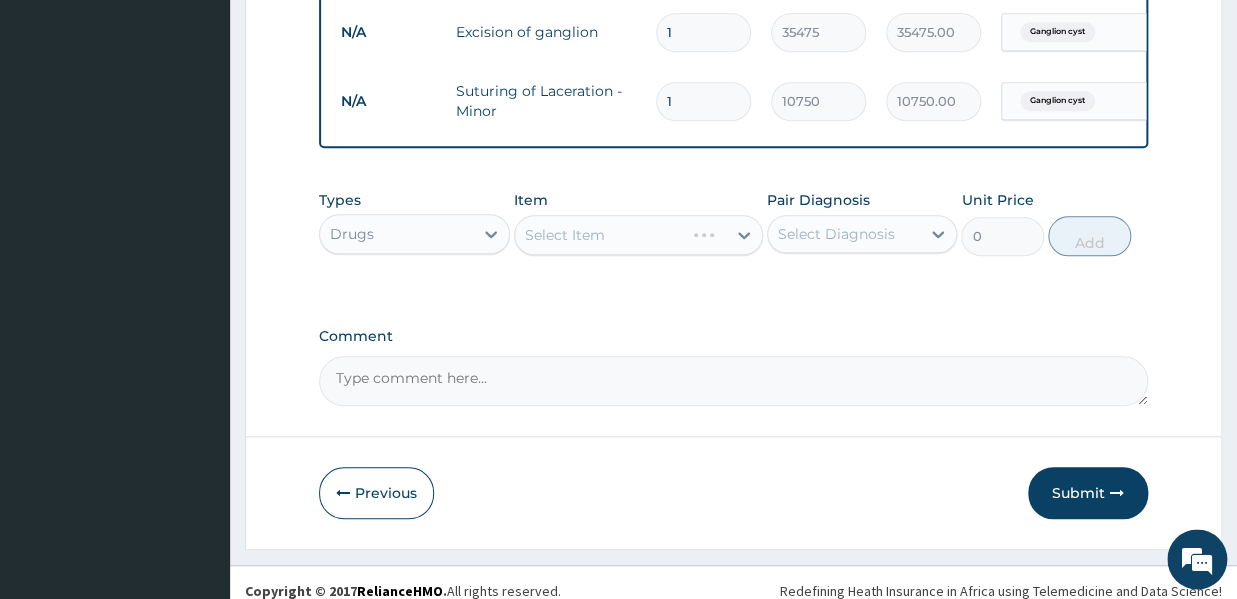 click on "Select Item" at bounding box center [638, 235] 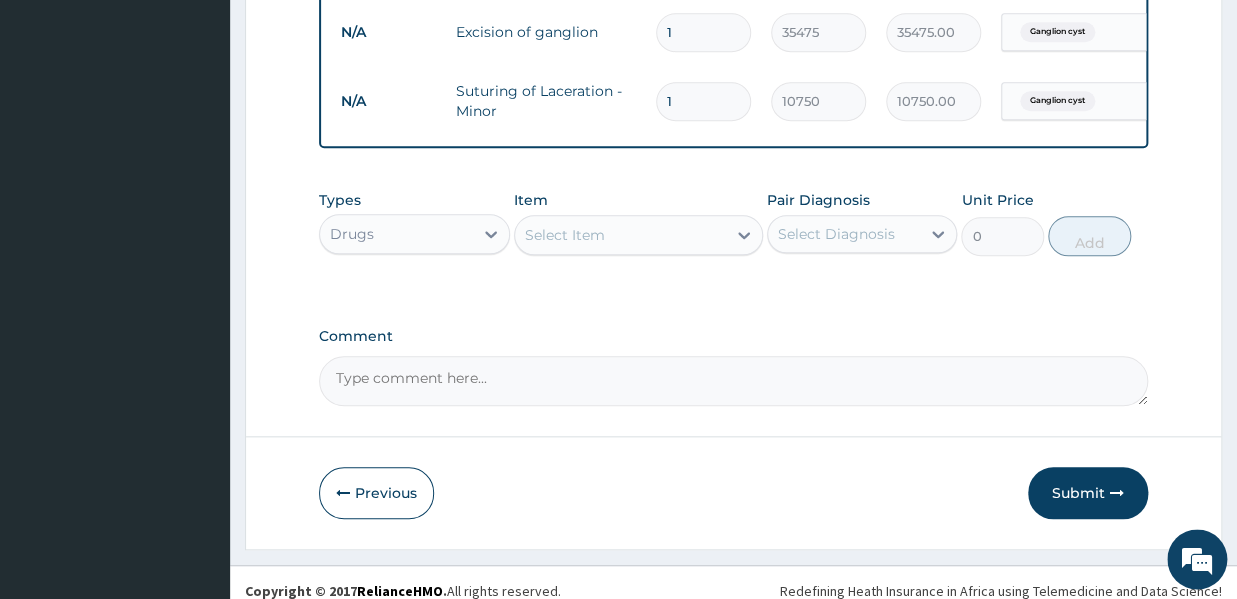 click 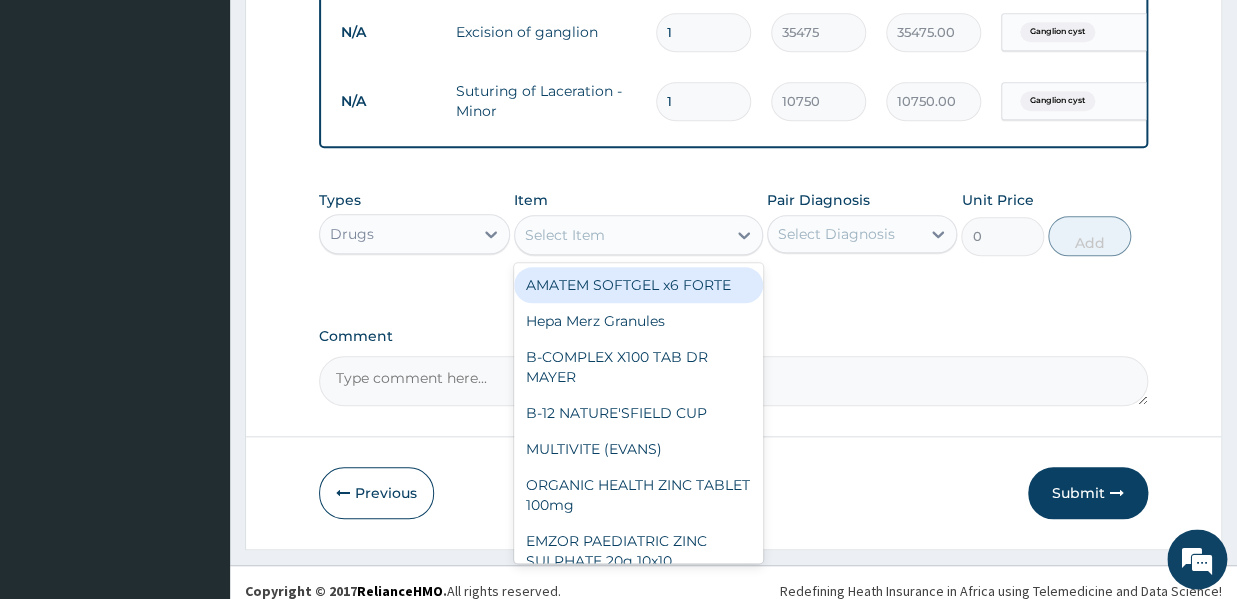type on "a" 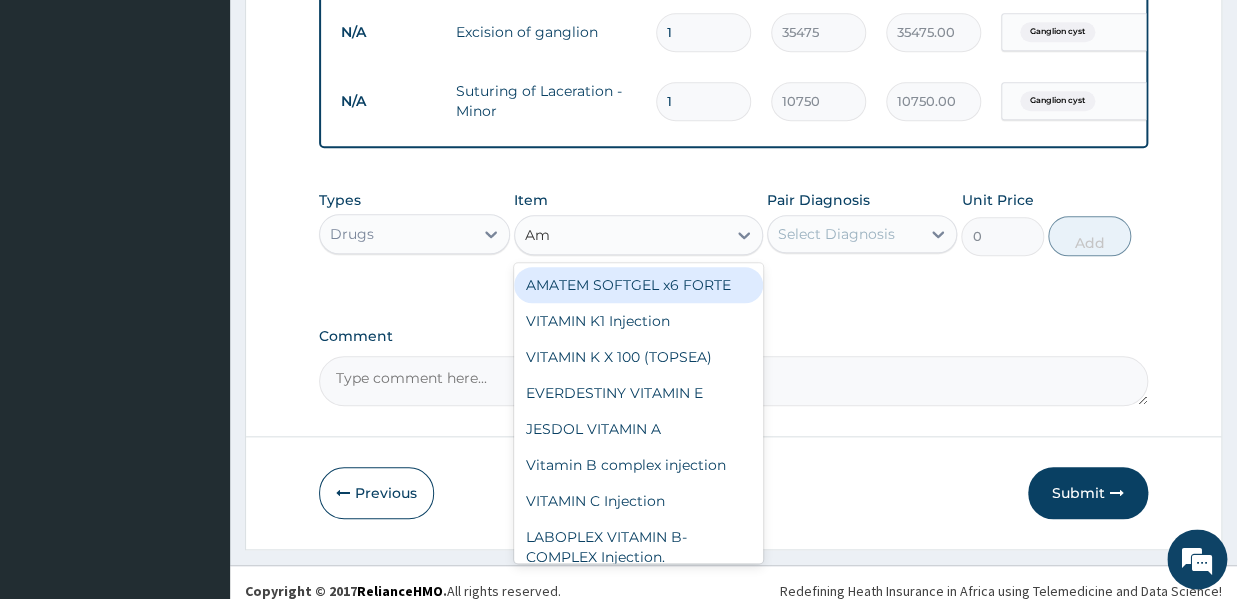 type on "Amp" 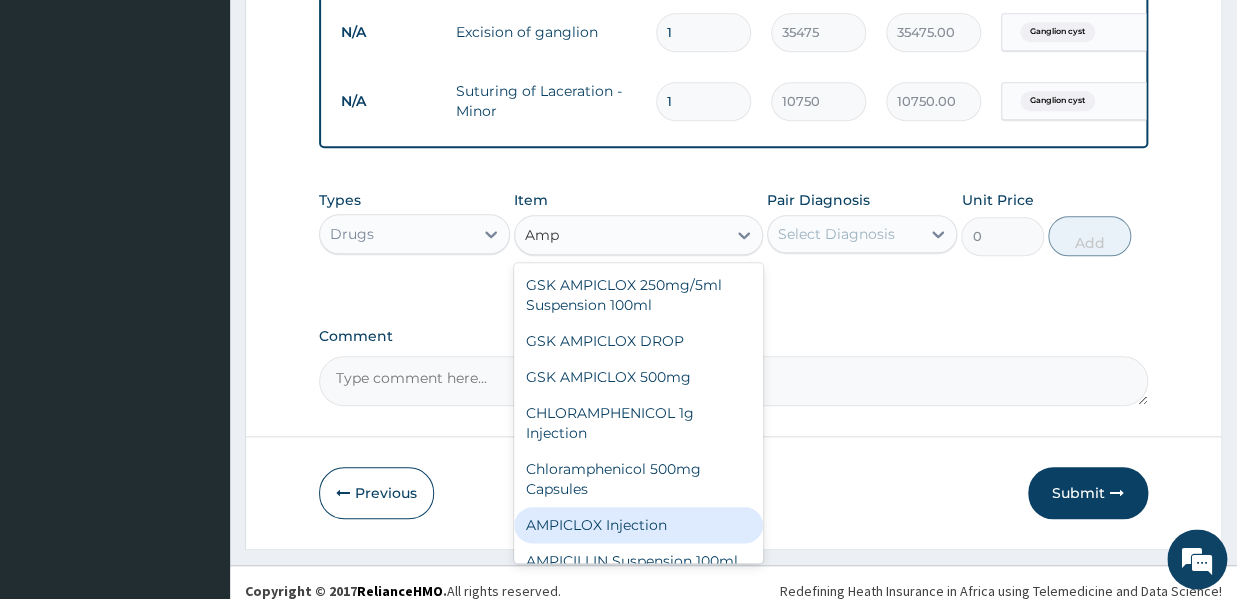 scroll, scrollTop: 40, scrollLeft: 0, axis: vertical 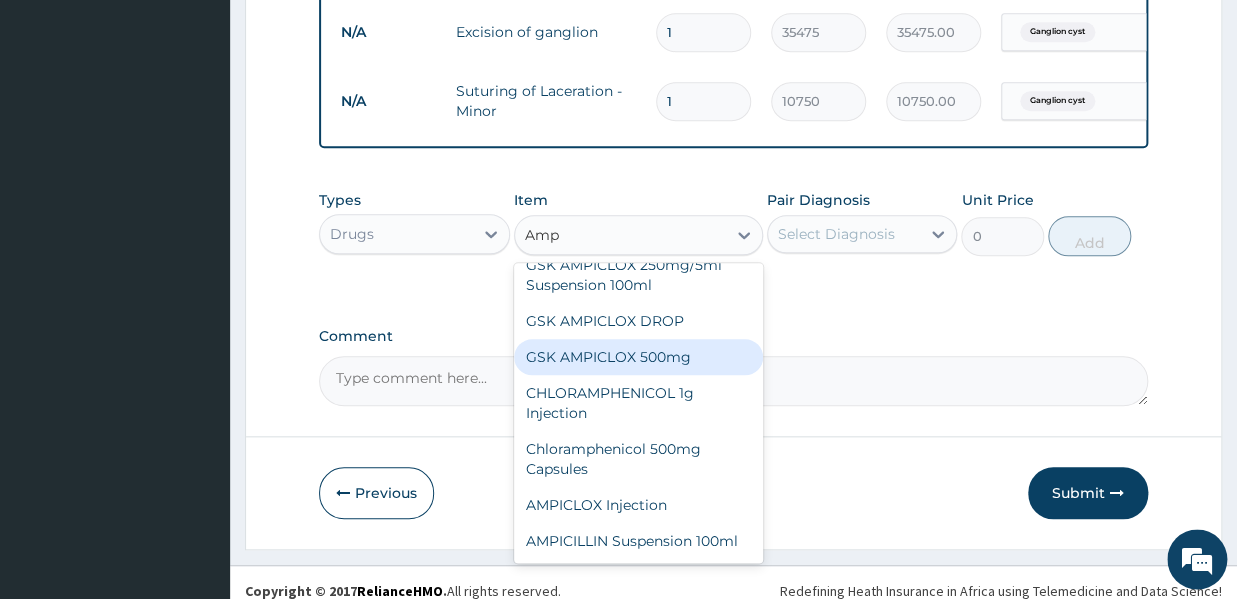 click on "GSK AMPICLOX 500mg" at bounding box center (638, 357) 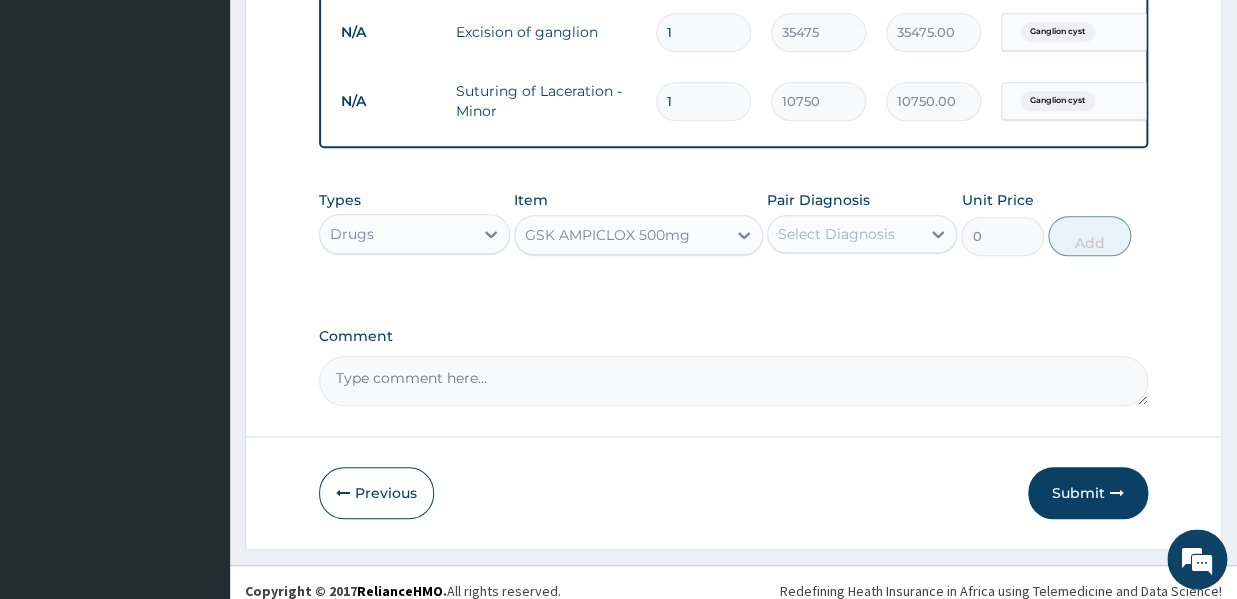 type 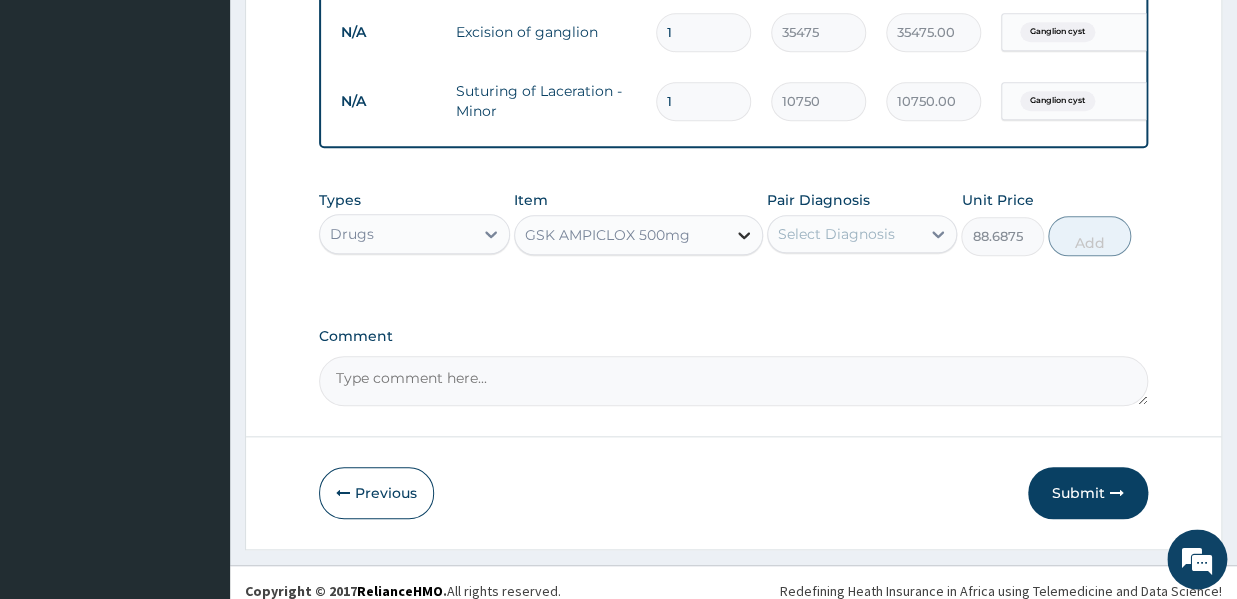 click 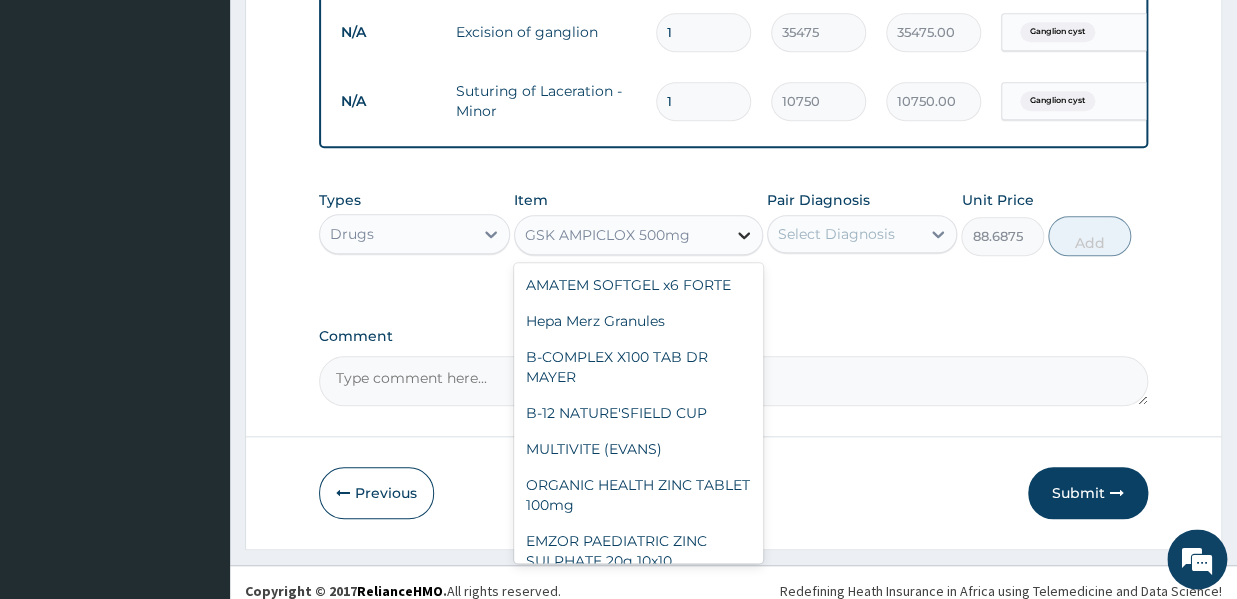 scroll, scrollTop: 22340, scrollLeft: 0, axis: vertical 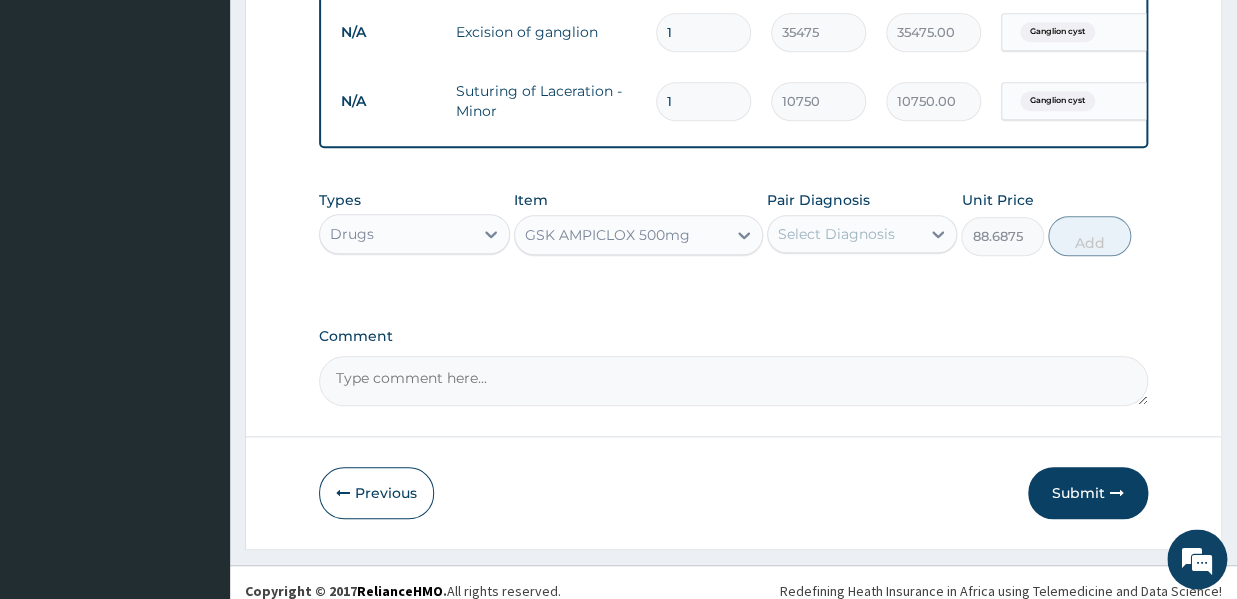 click on "GSK AMPICLOX 500mg" at bounding box center (620, 235) 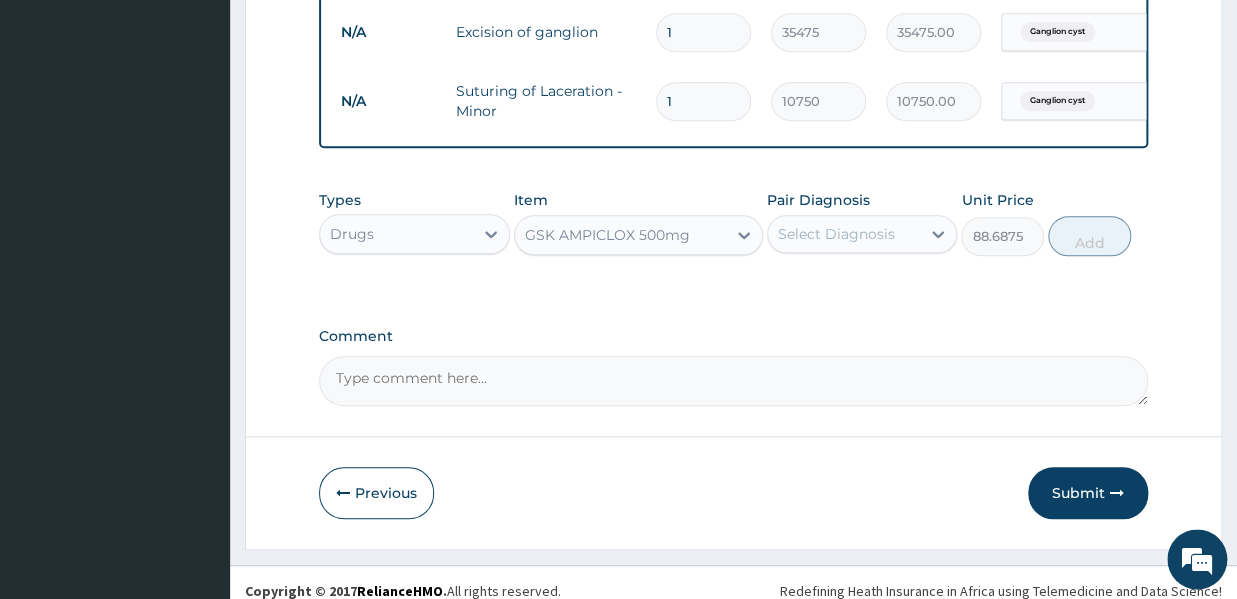 click on "Comment" at bounding box center [733, 381] 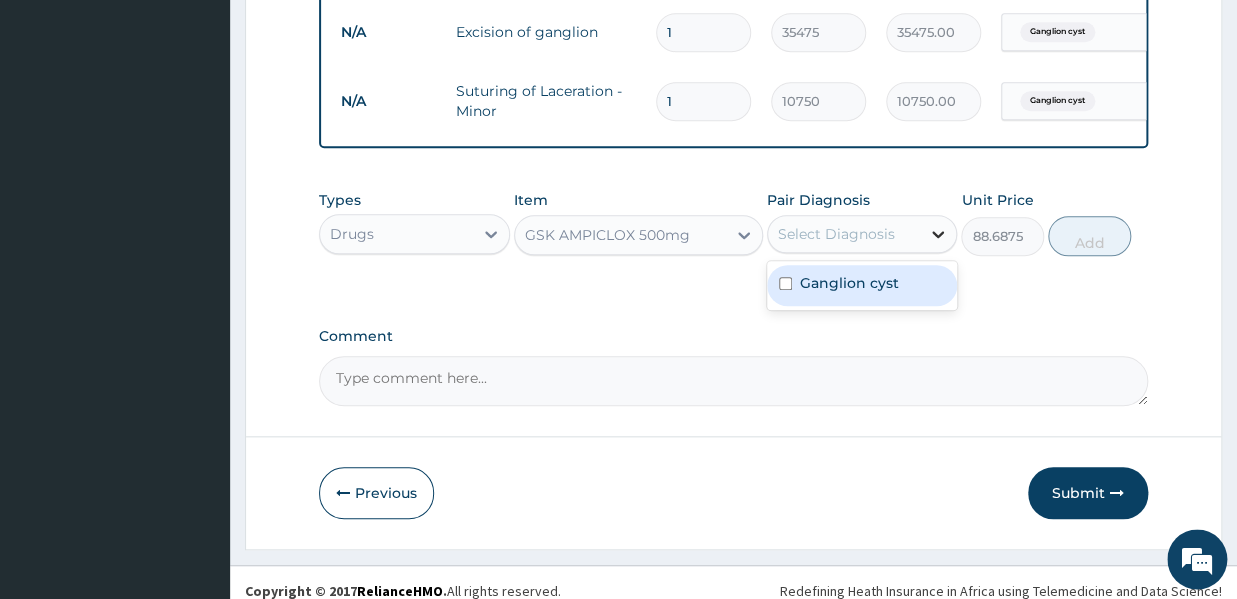 click 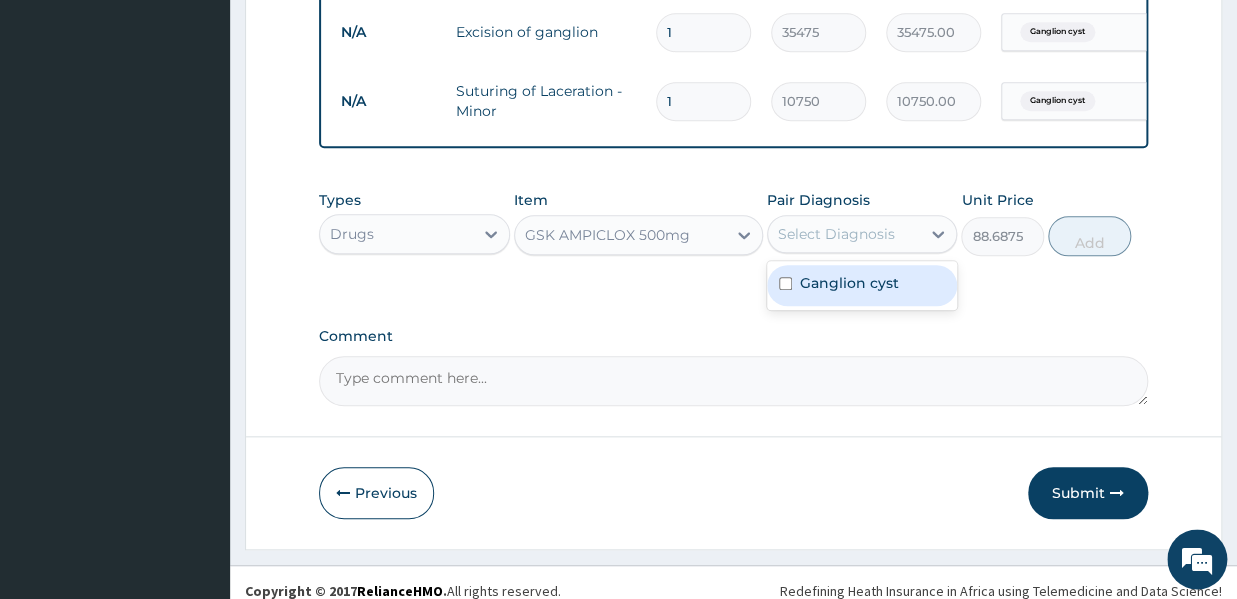 click on "GSK AMPICLOX 500mg" at bounding box center (607, 235) 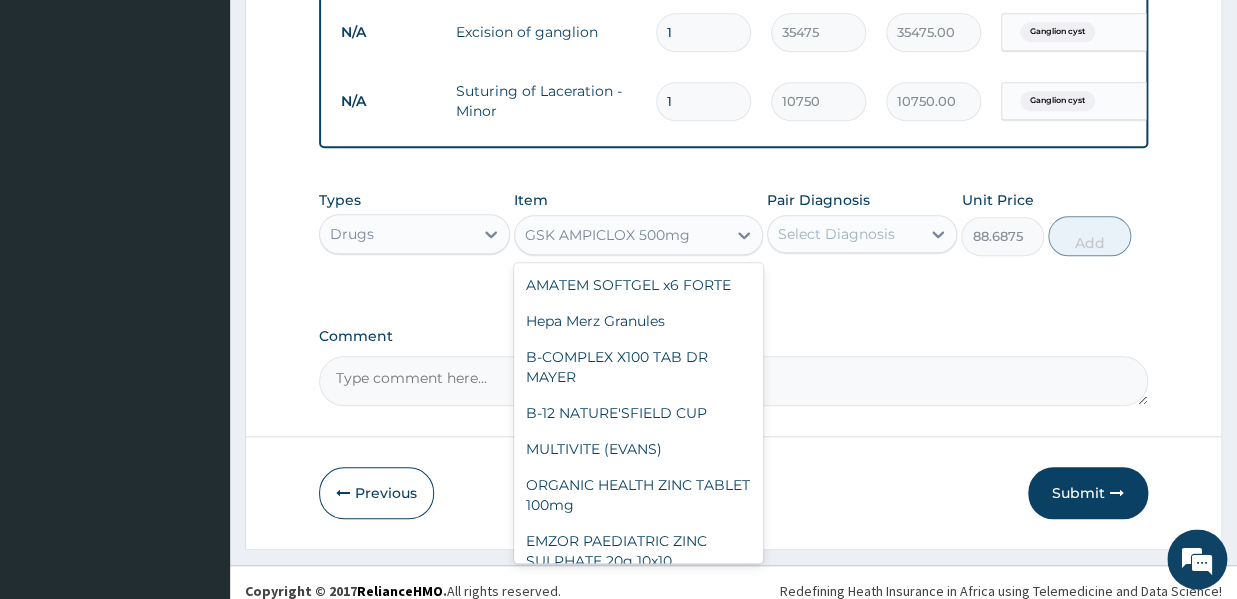 scroll, scrollTop: 22340, scrollLeft: 0, axis: vertical 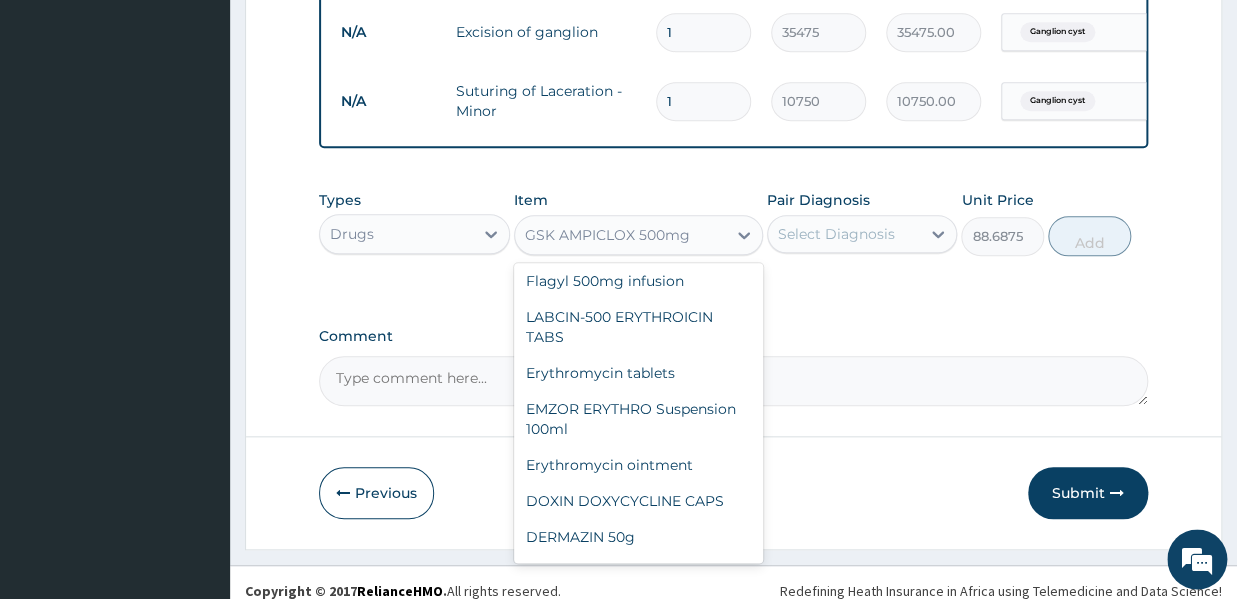 click on "GSK AMPICLOX 500mg" at bounding box center (638, -187) 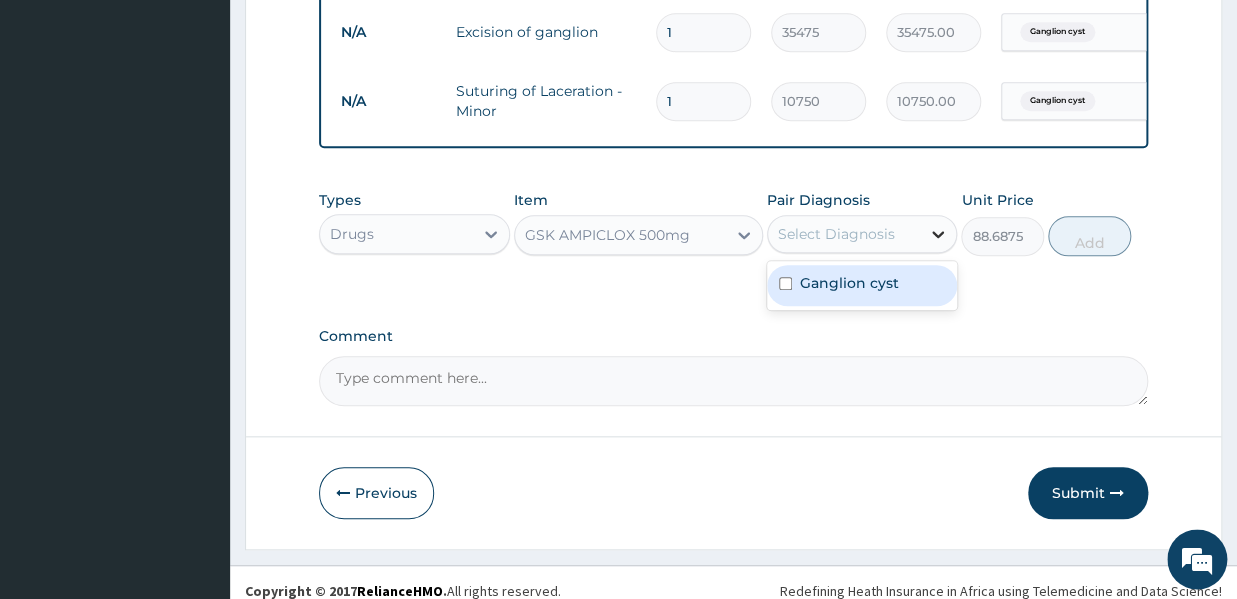 click 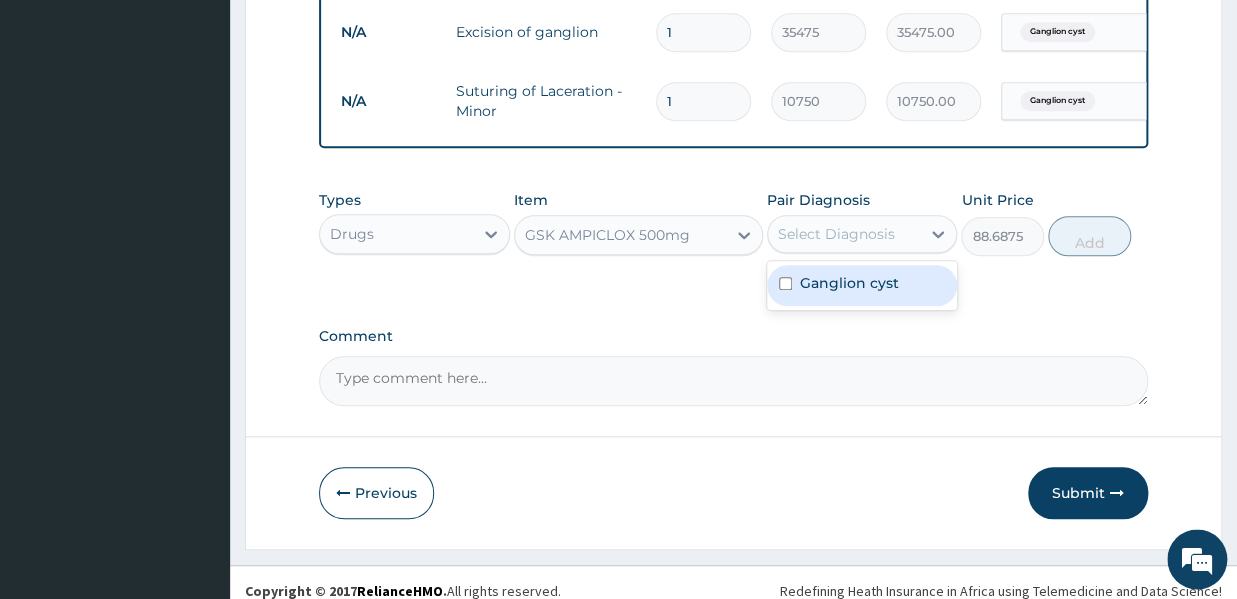 click on "Ganglion cyst" at bounding box center (849, 283) 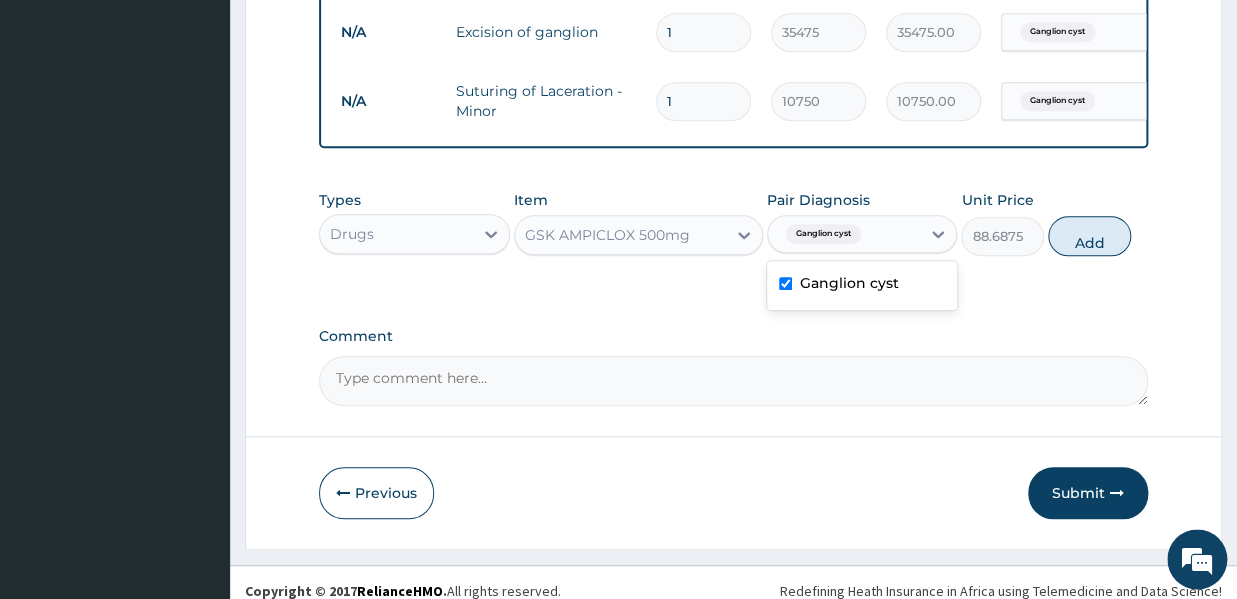 checkbox on "true" 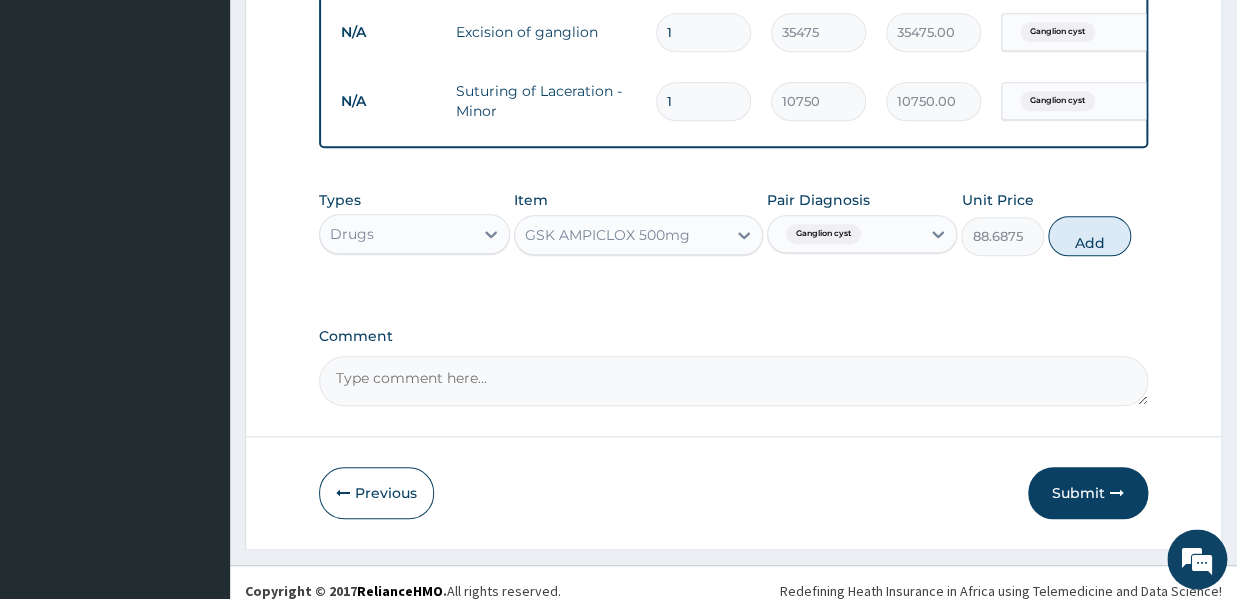 click on "Comment" at bounding box center (733, 336) 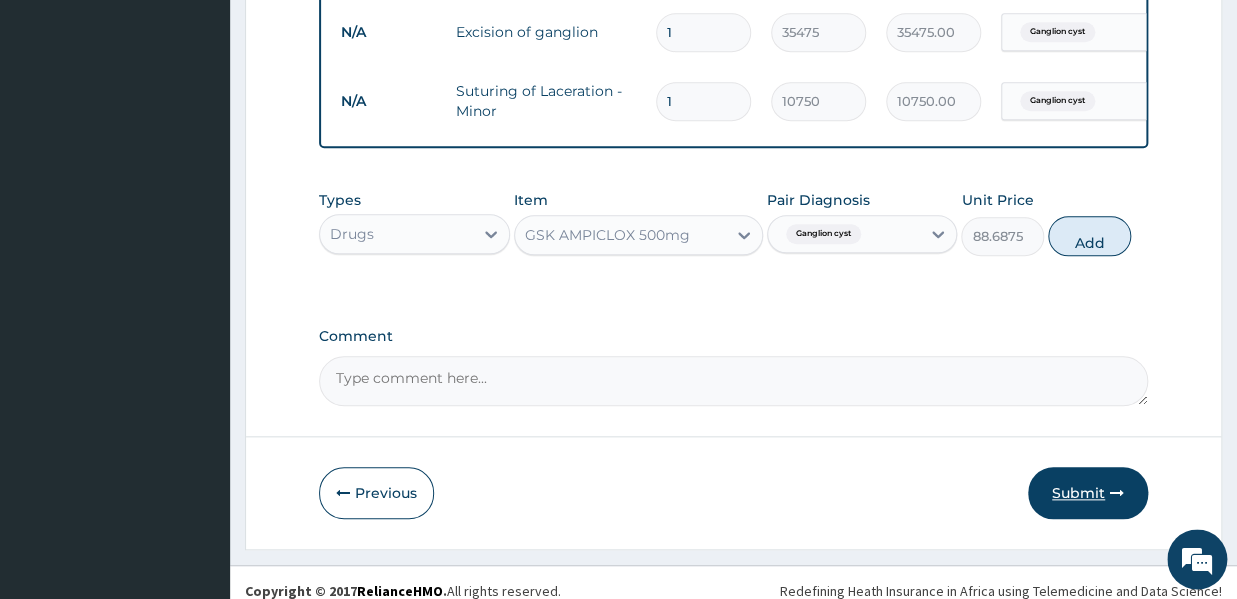 click on "Submit" at bounding box center [1088, 493] 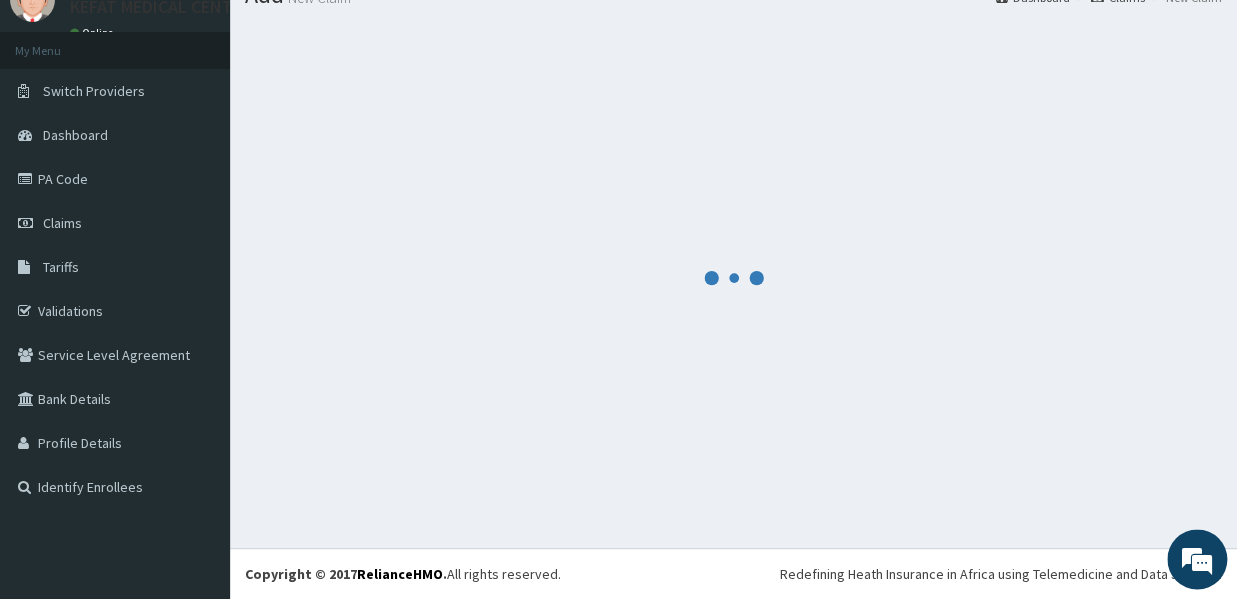 scroll, scrollTop: 82, scrollLeft: 0, axis: vertical 